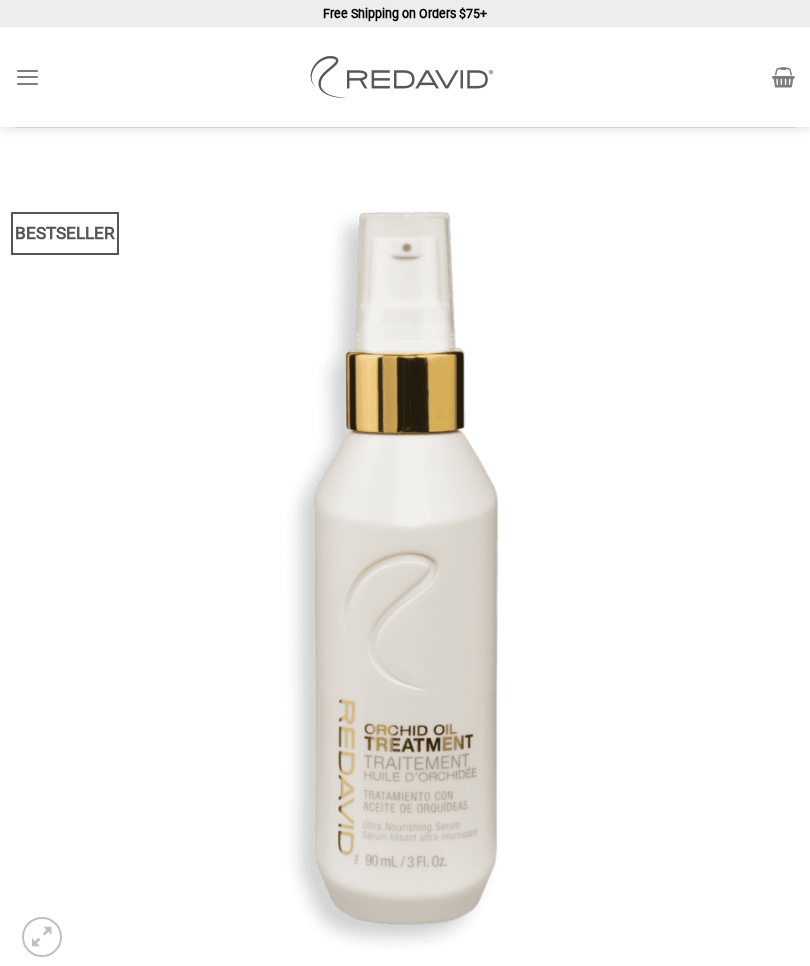 scroll, scrollTop: 0, scrollLeft: 0, axis: both 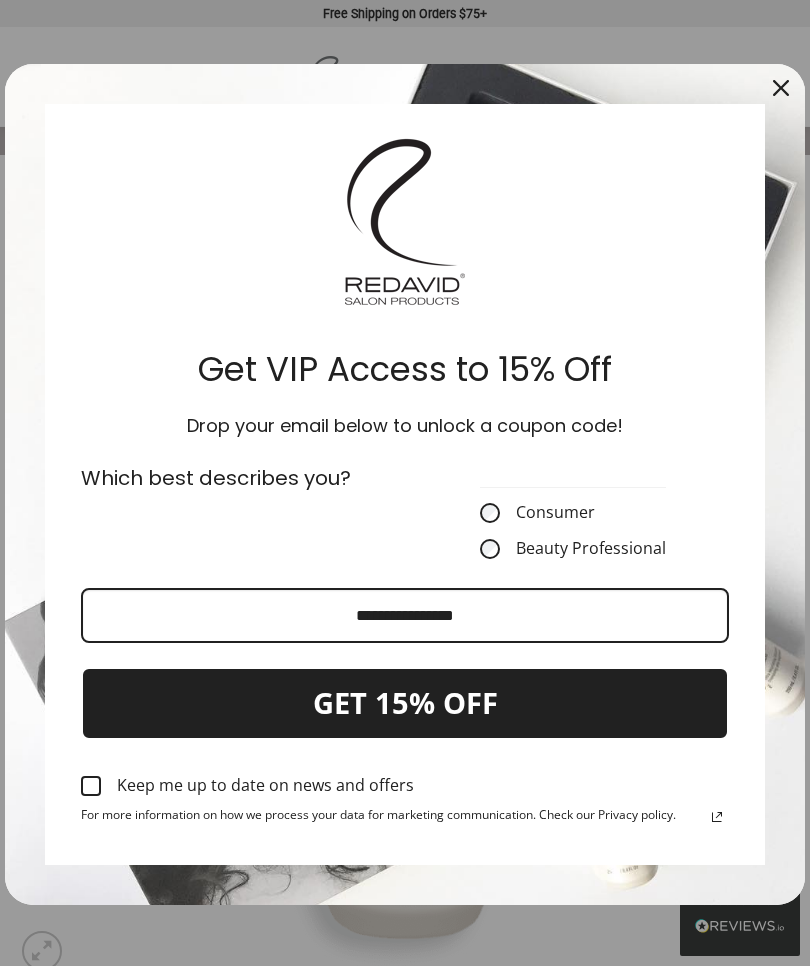click on "Consumer
Beauty Professional" at bounding box center (573, 531) 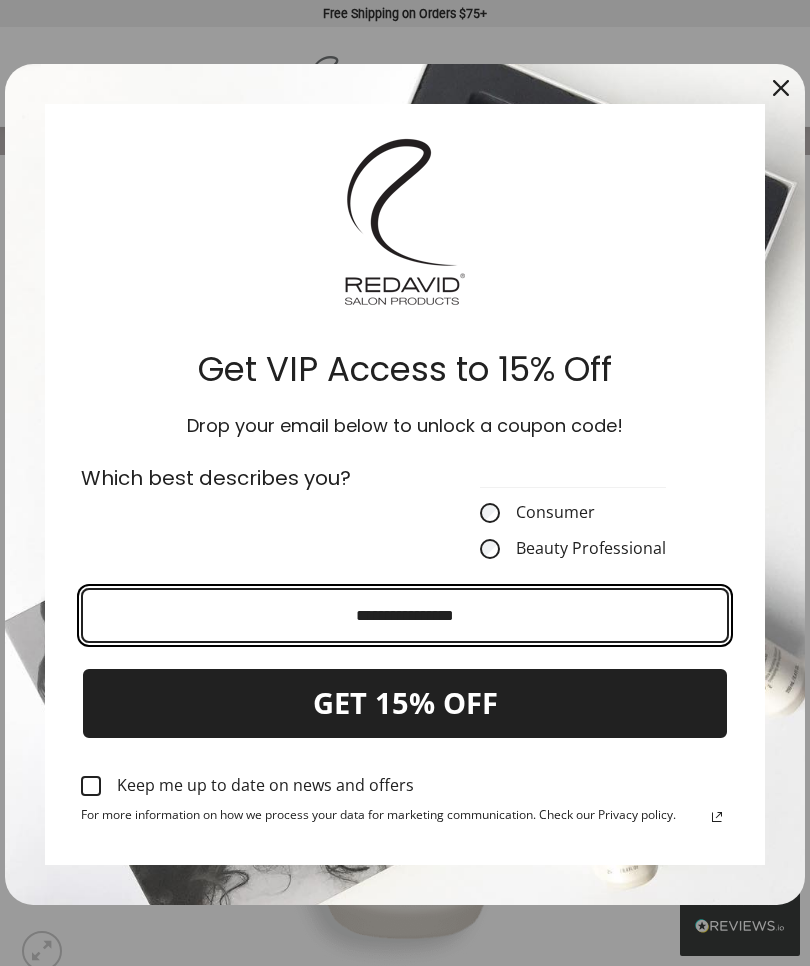 click at bounding box center [405, 615] 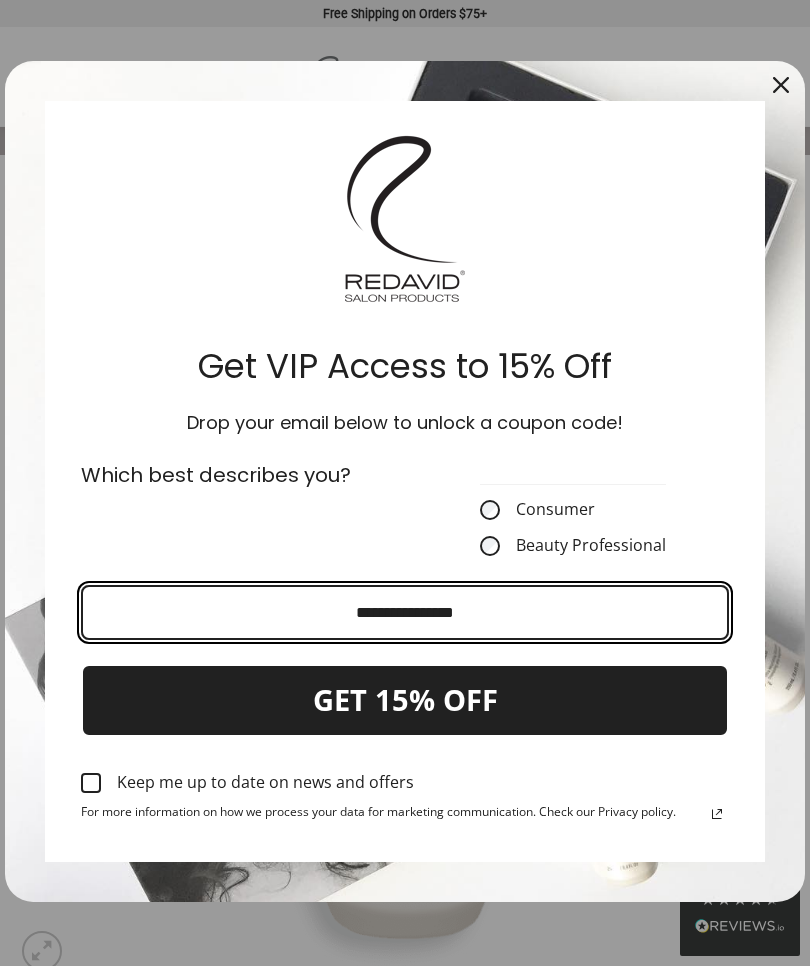 scroll, scrollTop: 6, scrollLeft: 0, axis: vertical 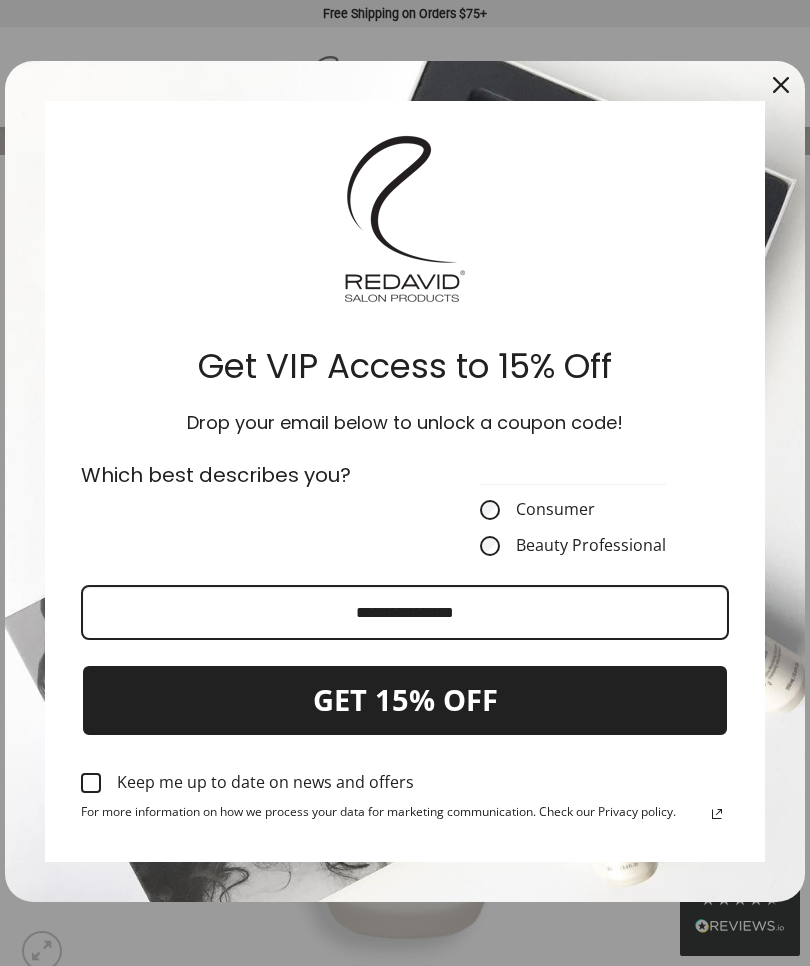 click on "Get VIP Access to 15% Off" at bounding box center [405, 366] 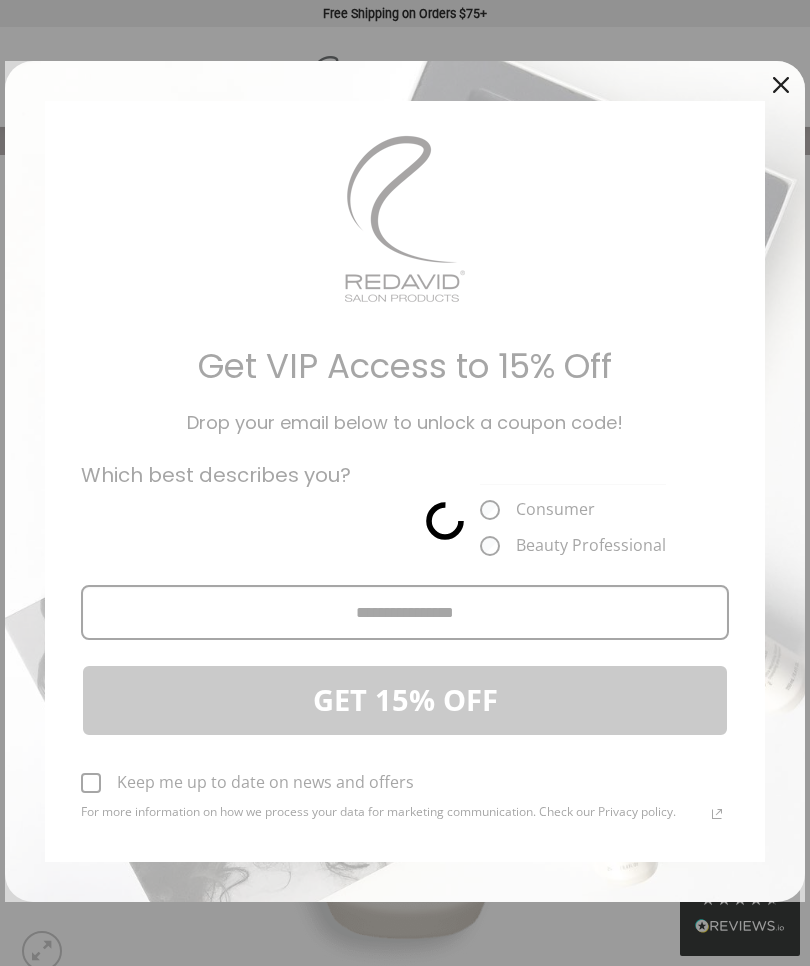 scroll, scrollTop: 0, scrollLeft: 0, axis: both 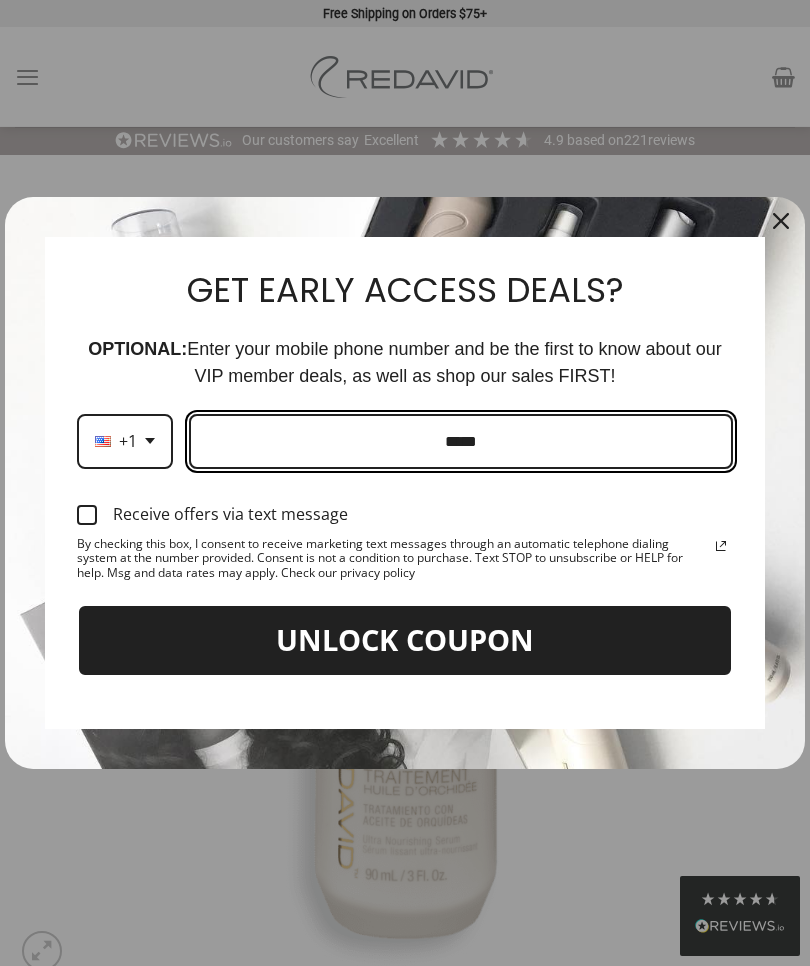 click at bounding box center [461, 441] 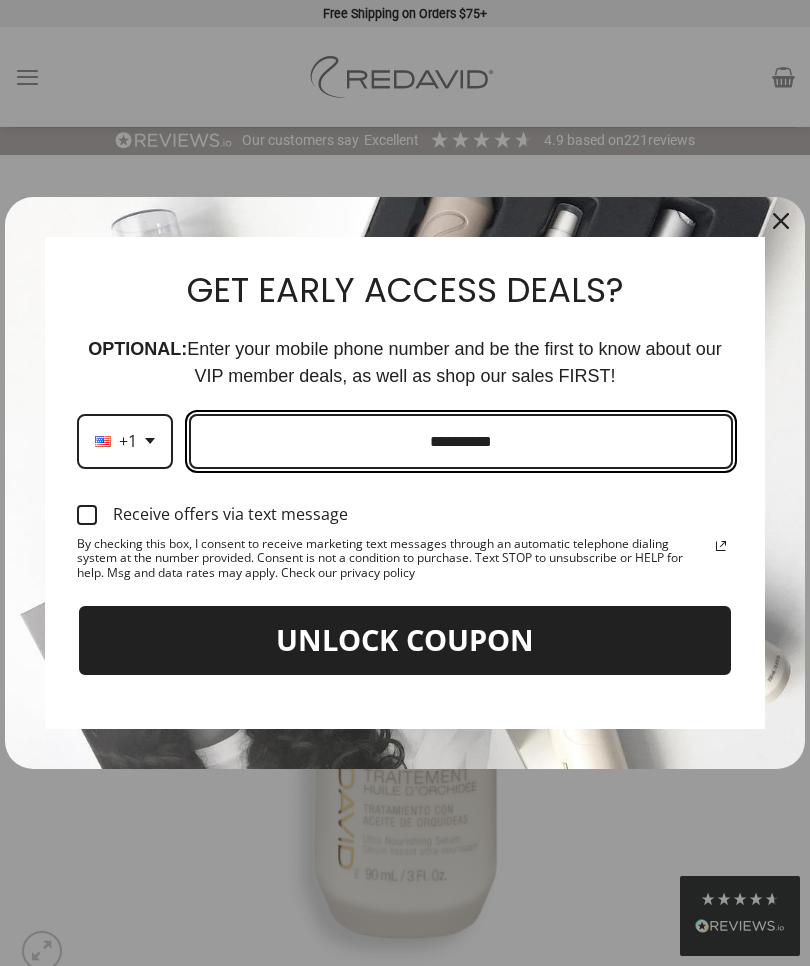 type on "**********" 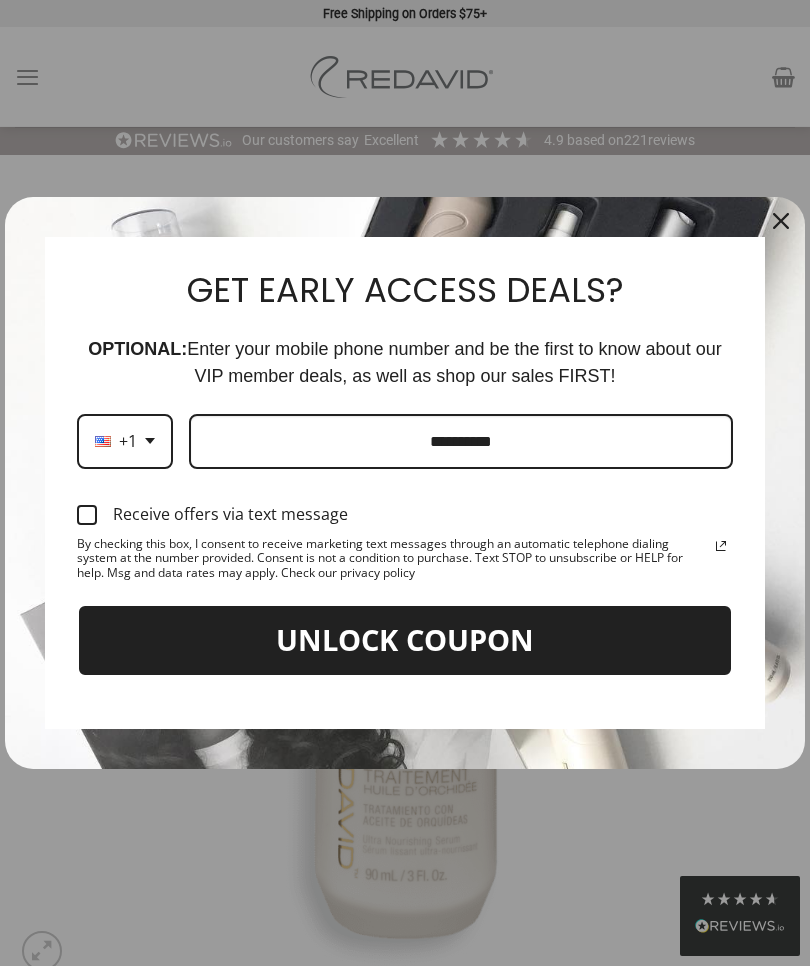 click on "Receive offers via text message" at bounding box center (405, 515) 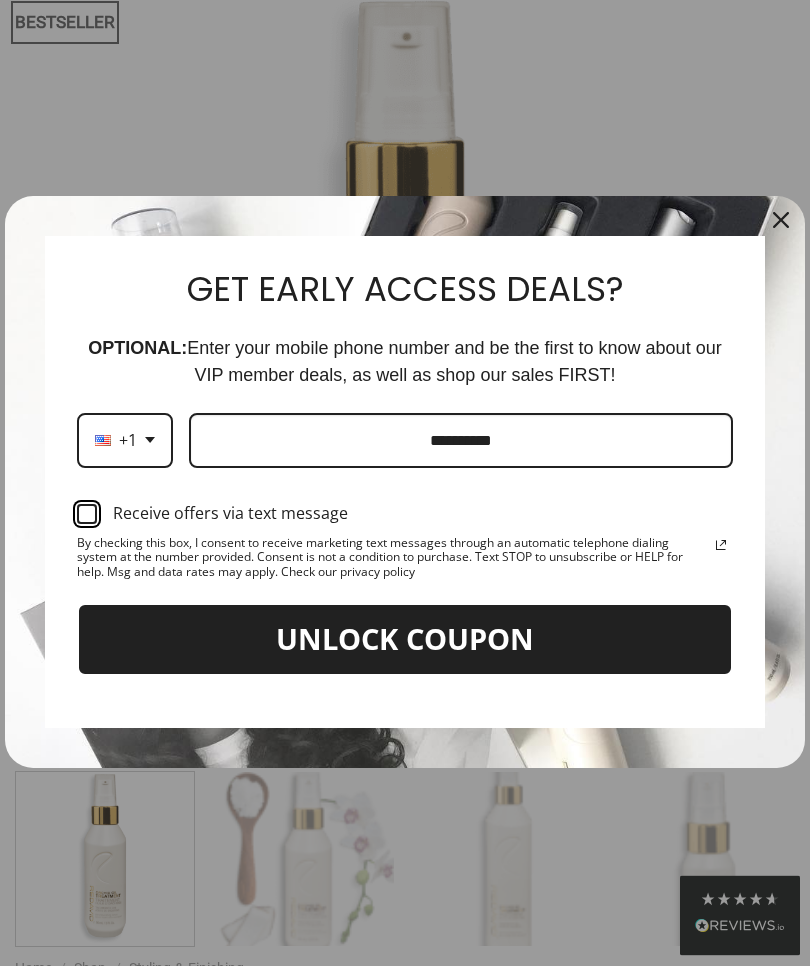 scroll, scrollTop: 226, scrollLeft: 0, axis: vertical 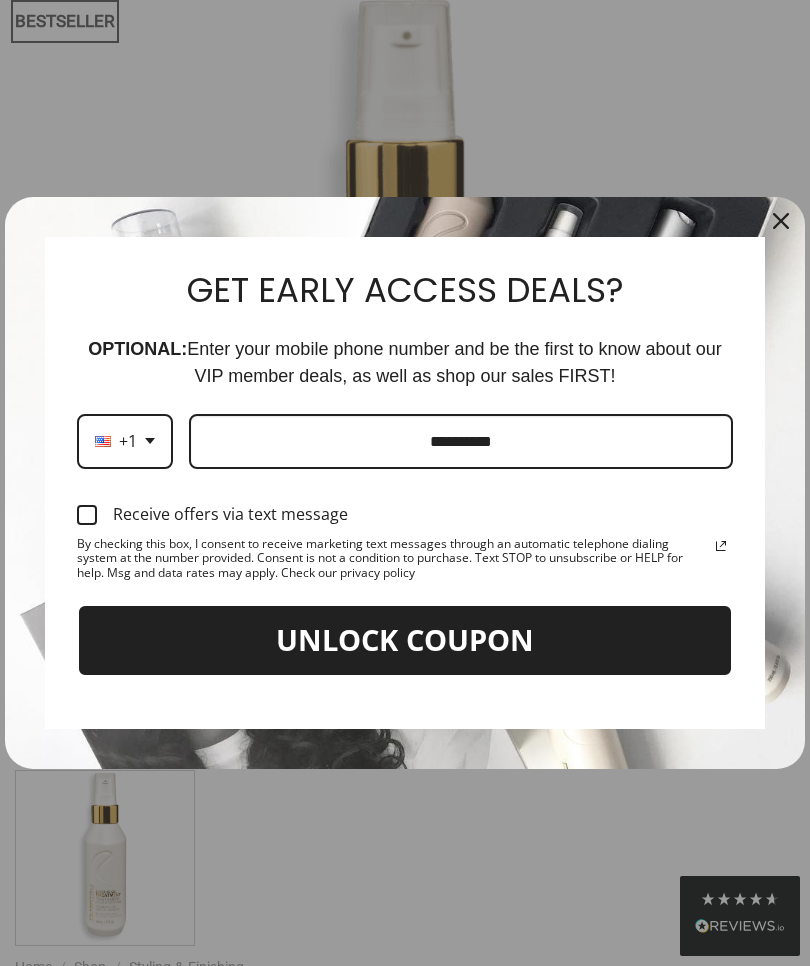 click on "UNLOCK COUPON" at bounding box center (405, 640) 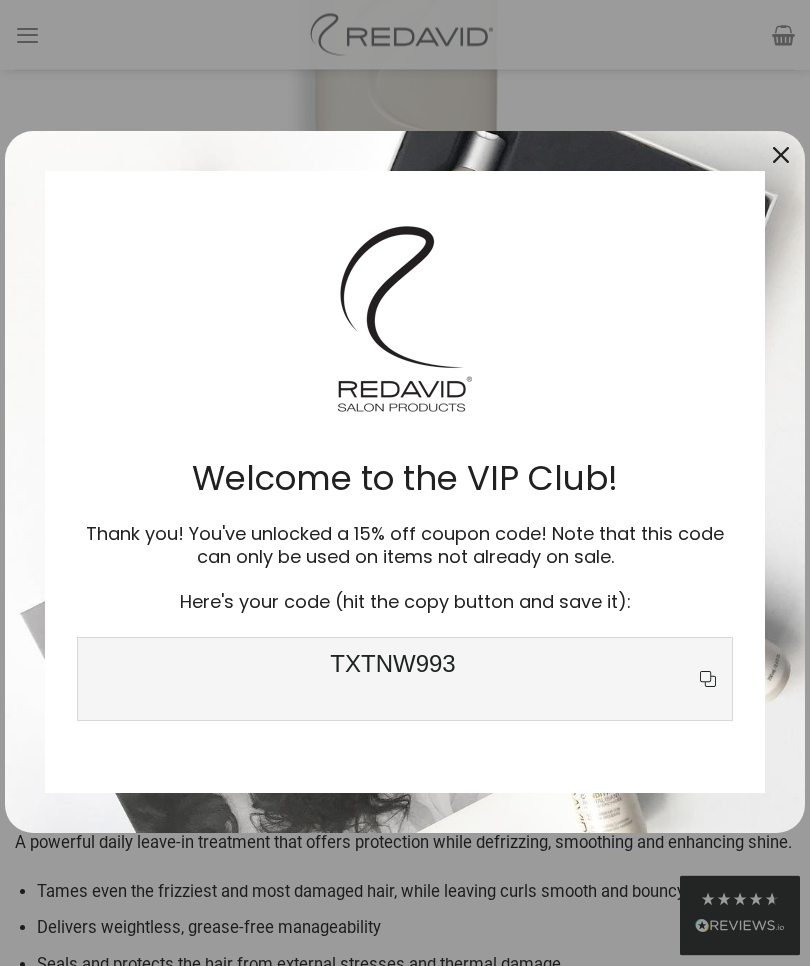 scroll, scrollTop: 574, scrollLeft: 0, axis: vertical 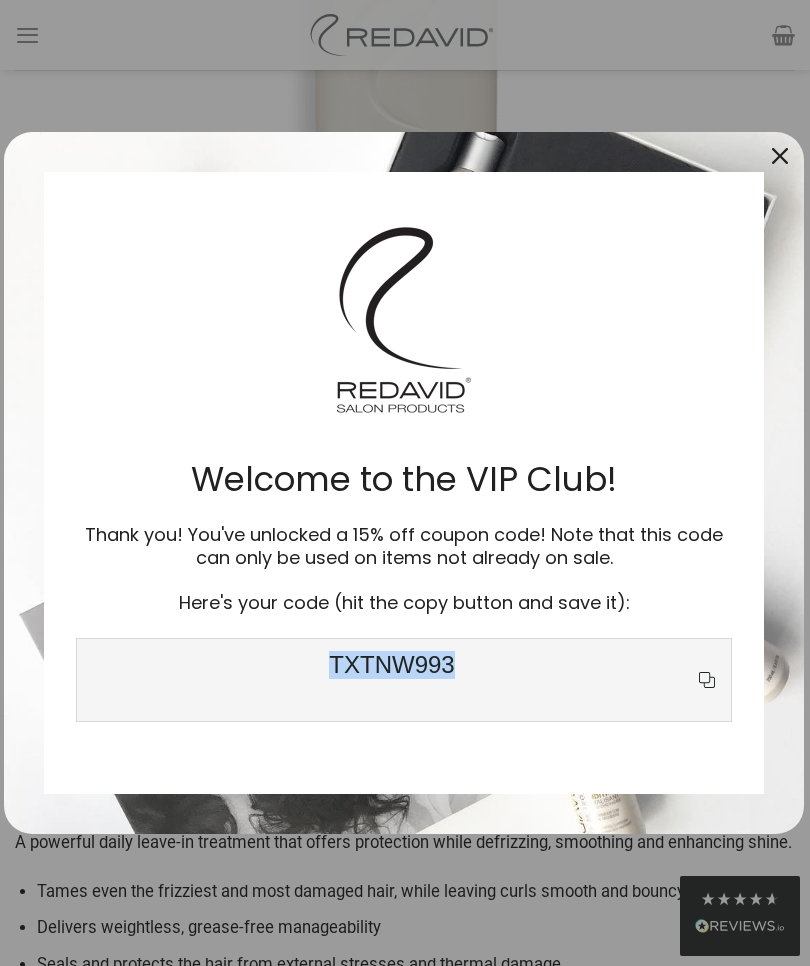 click at bounding box center (404, 329) 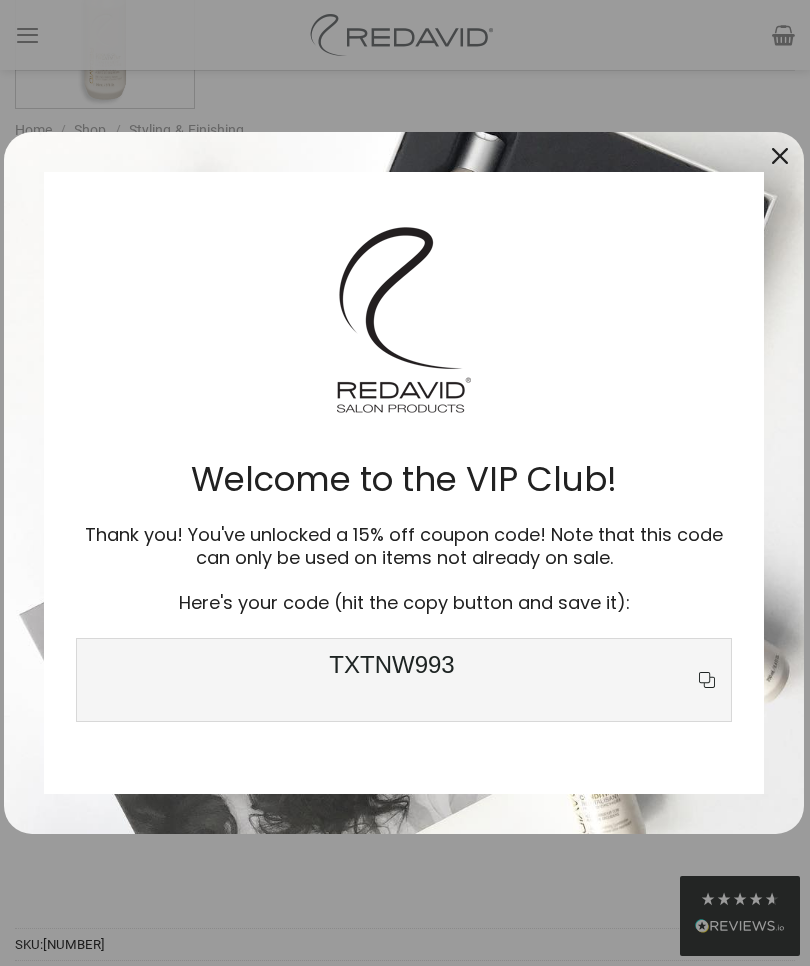 scroll, scrollTop: 1061, scrollLeft: 0, axis: vertical 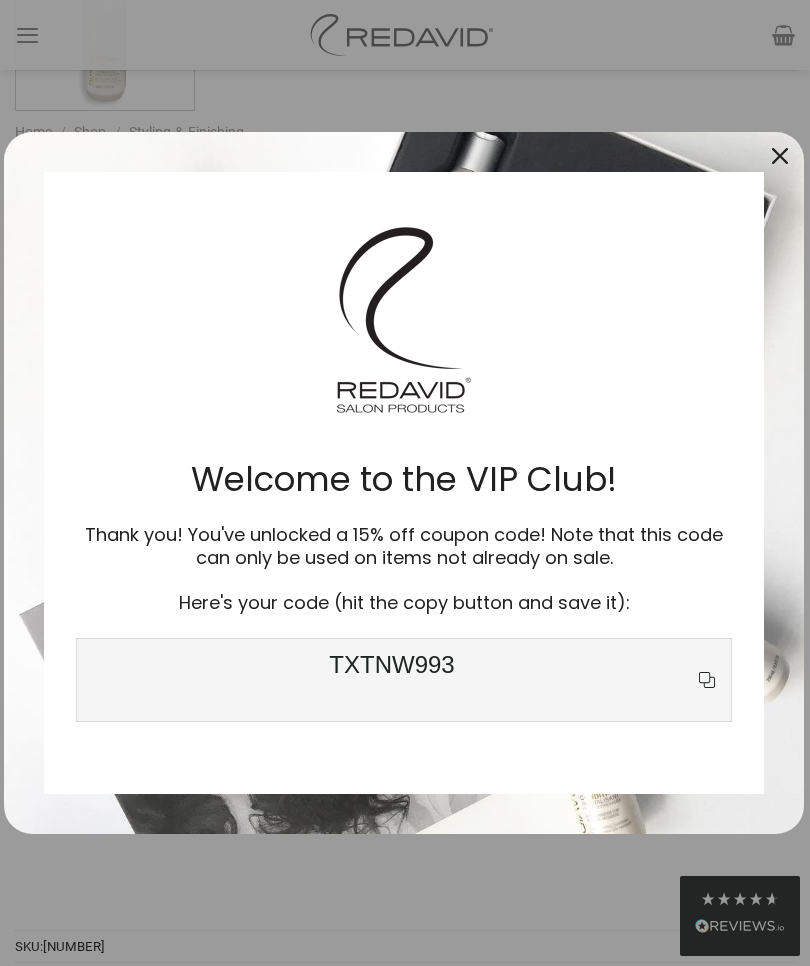 click 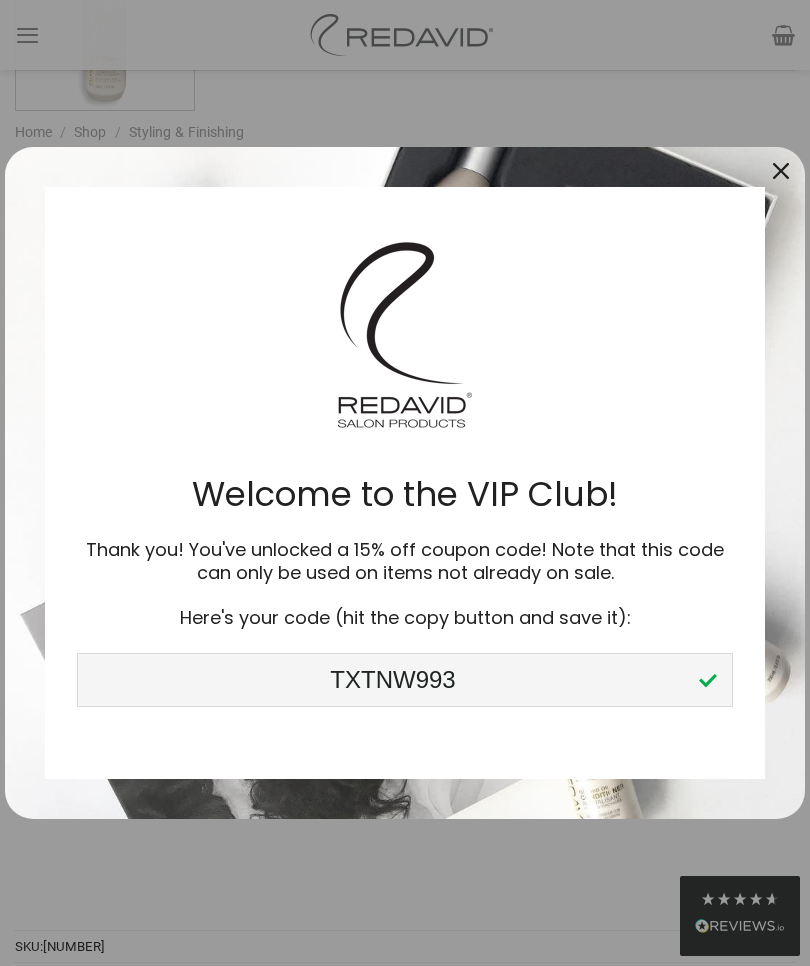 scroll, scrollTop: 0, scrollLeft: 0, axis: both 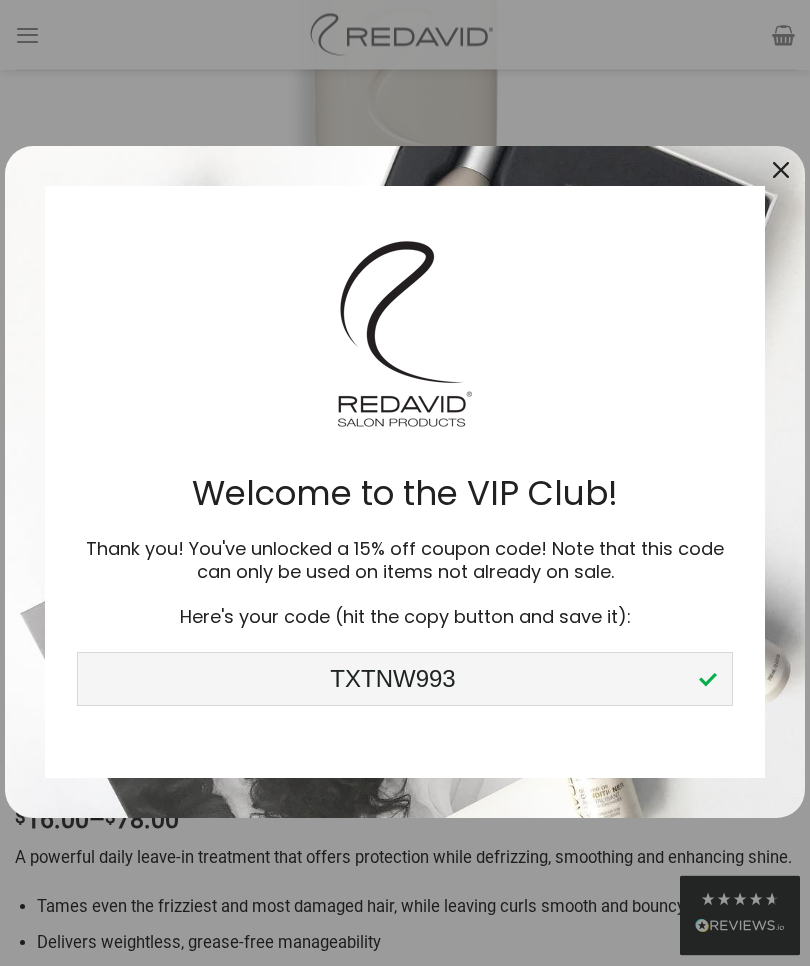 click 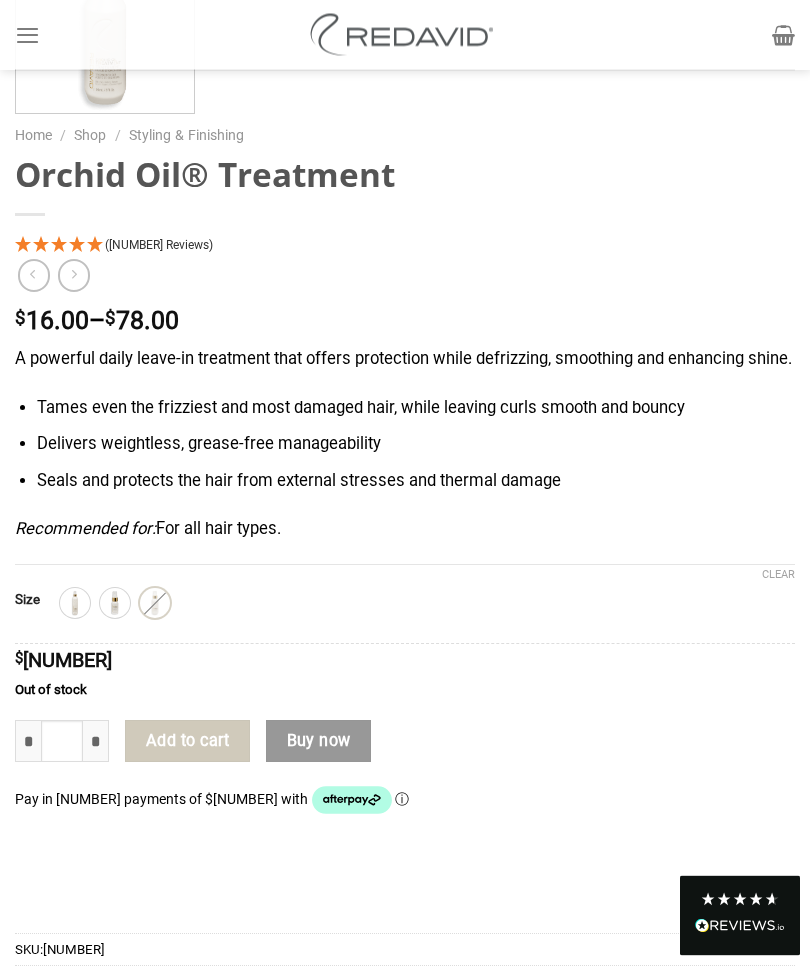 scroll, scrollTop: 1058, scrollLeft: 0, axis: vertical 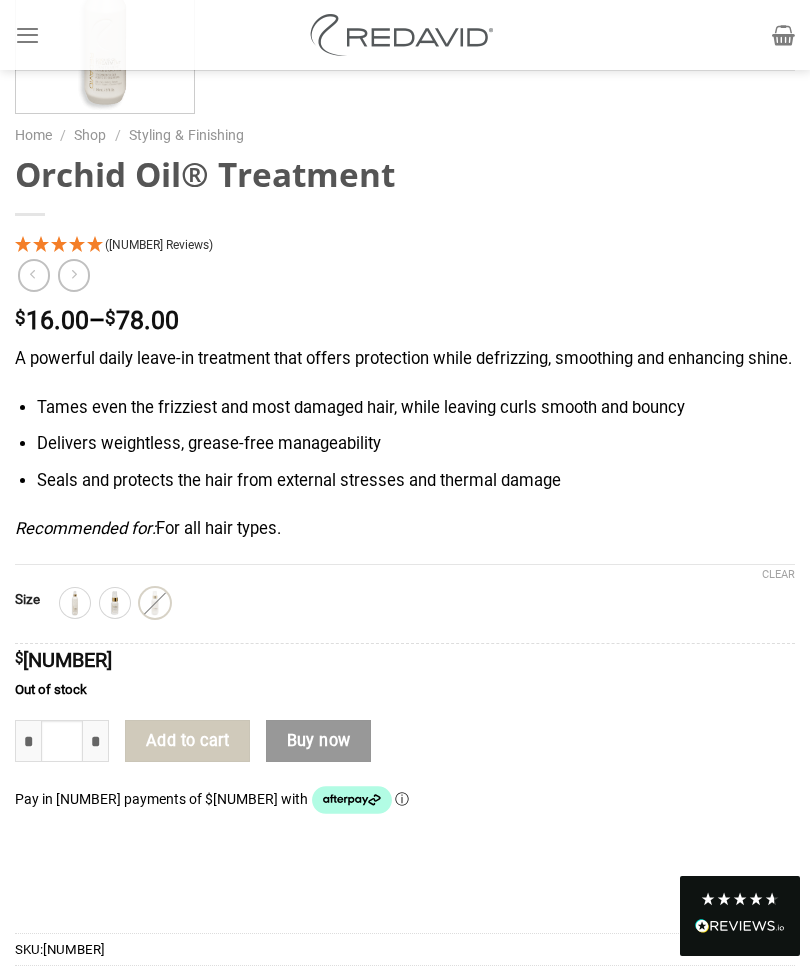 click 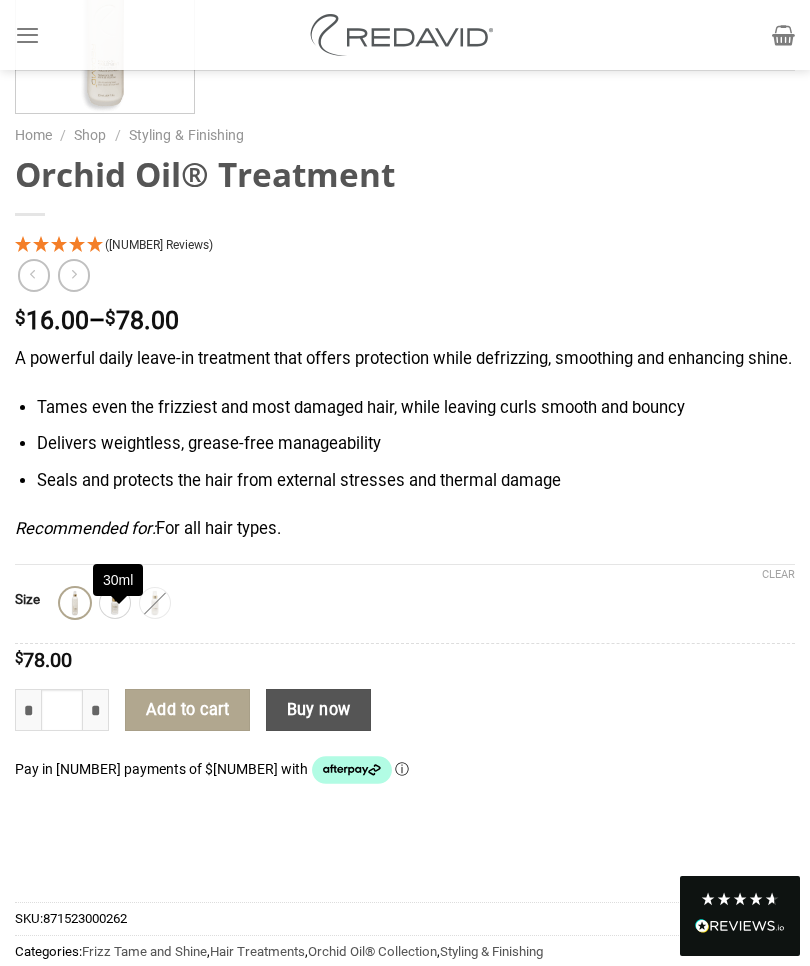 click 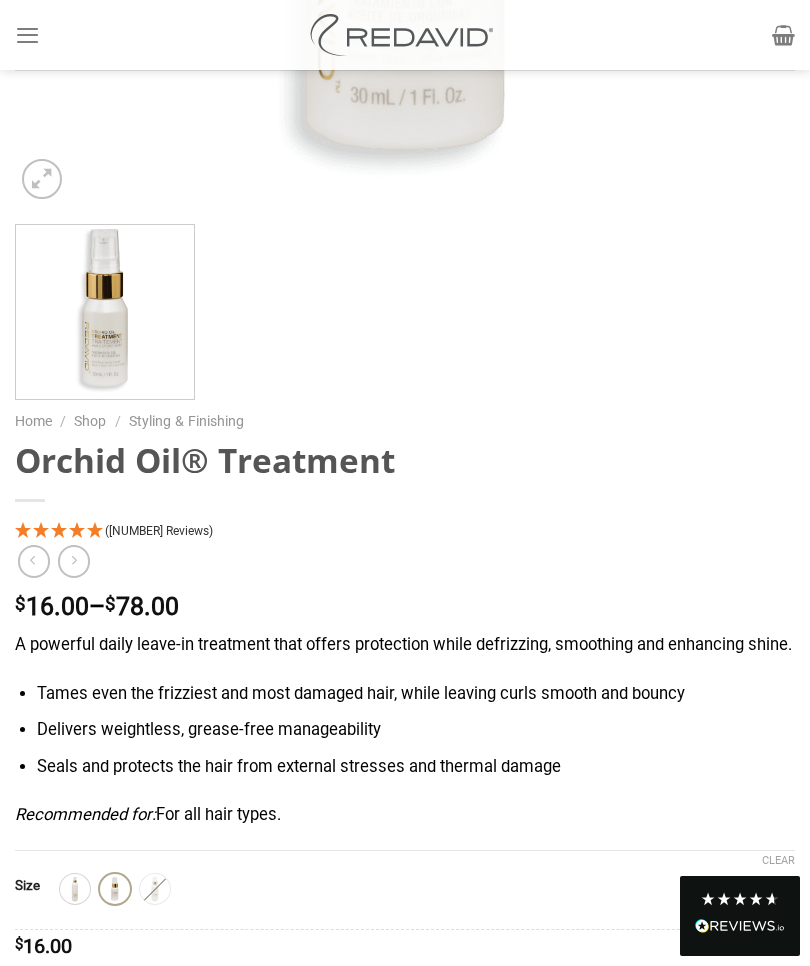 scroll, scrollTop: 770, scrollLeft: 0, axis: vertical 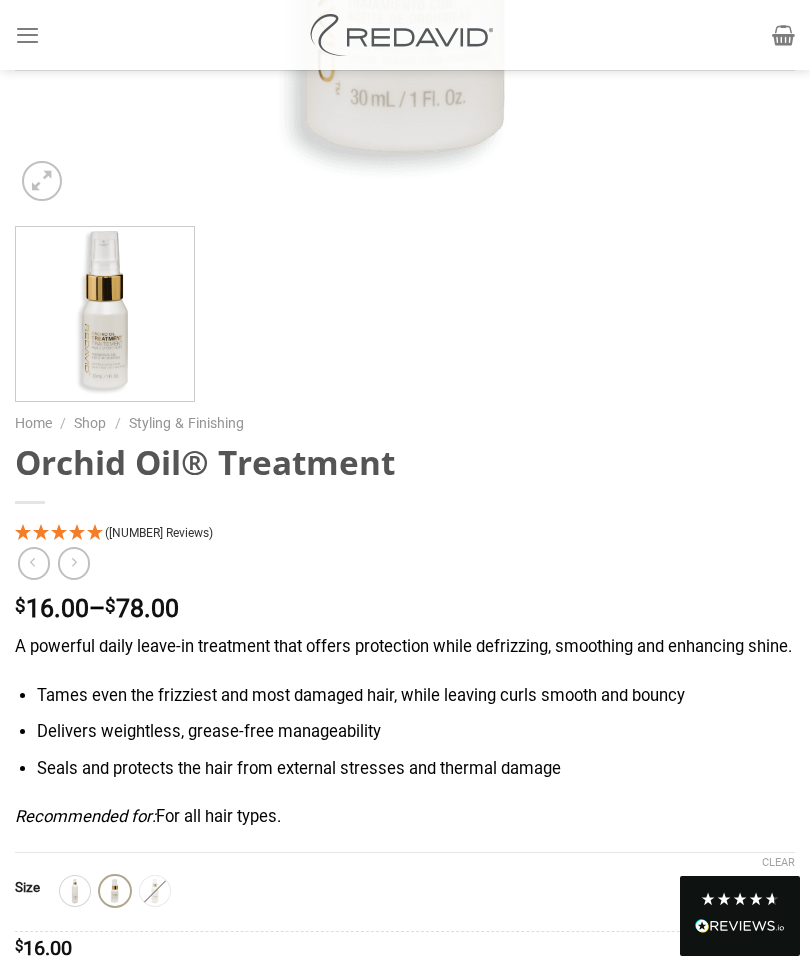 click at bounding box center (105, 311) 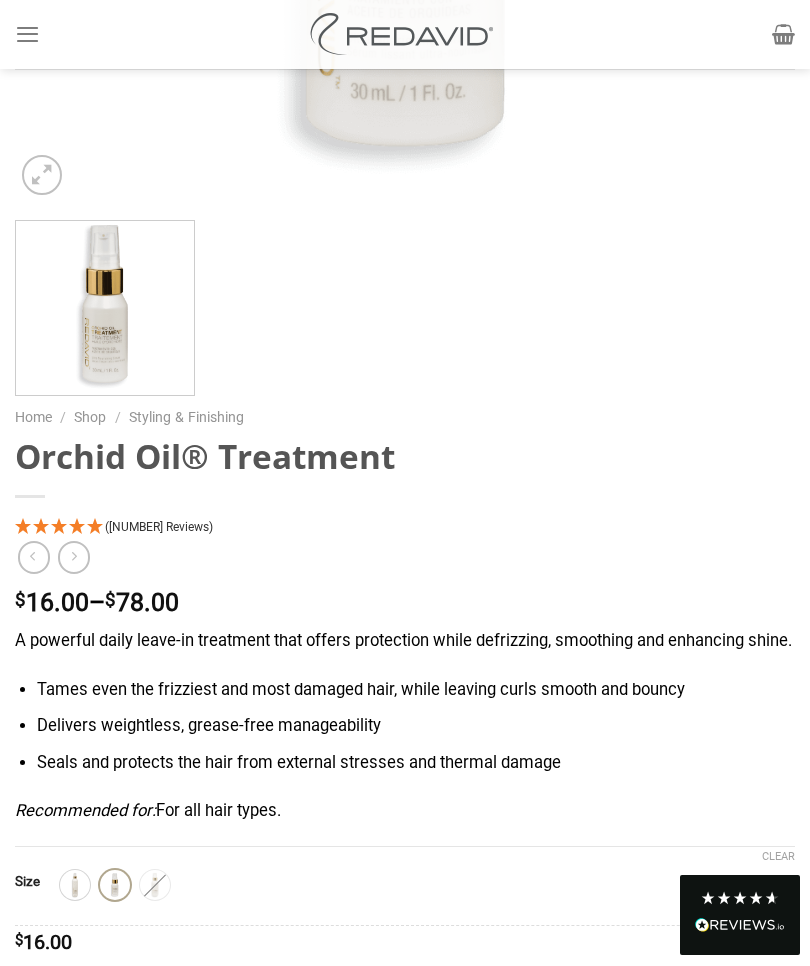 scroll, scrollTop: 776, scrollLeft: 0, axis: vertical 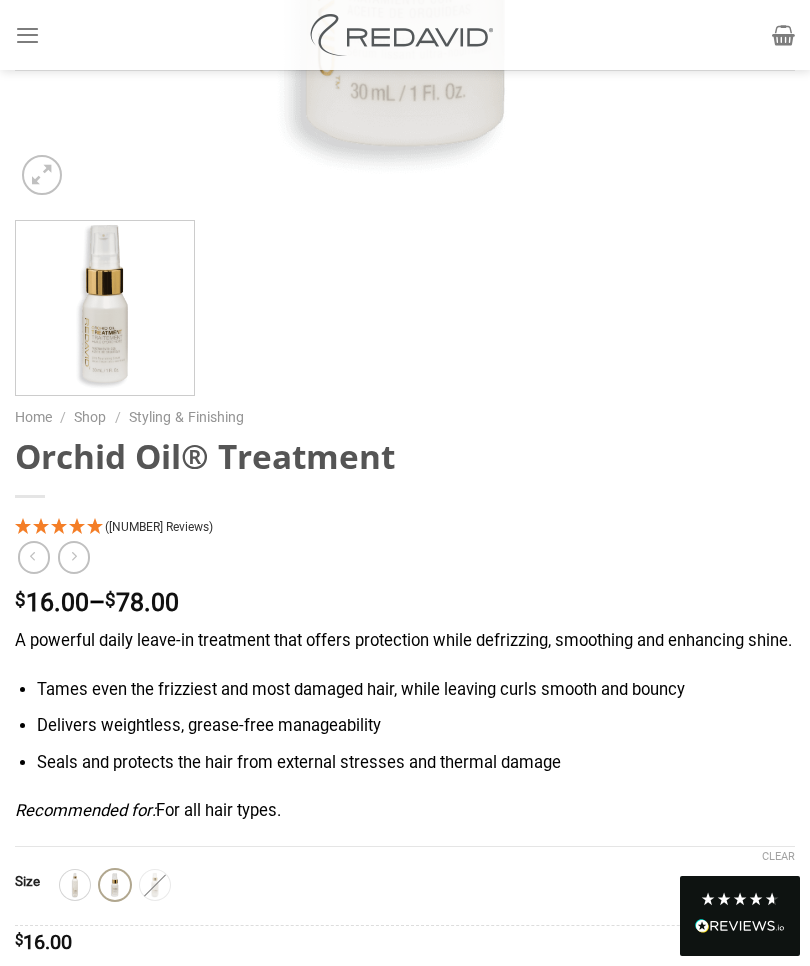 click at bounding box center [105, 305] 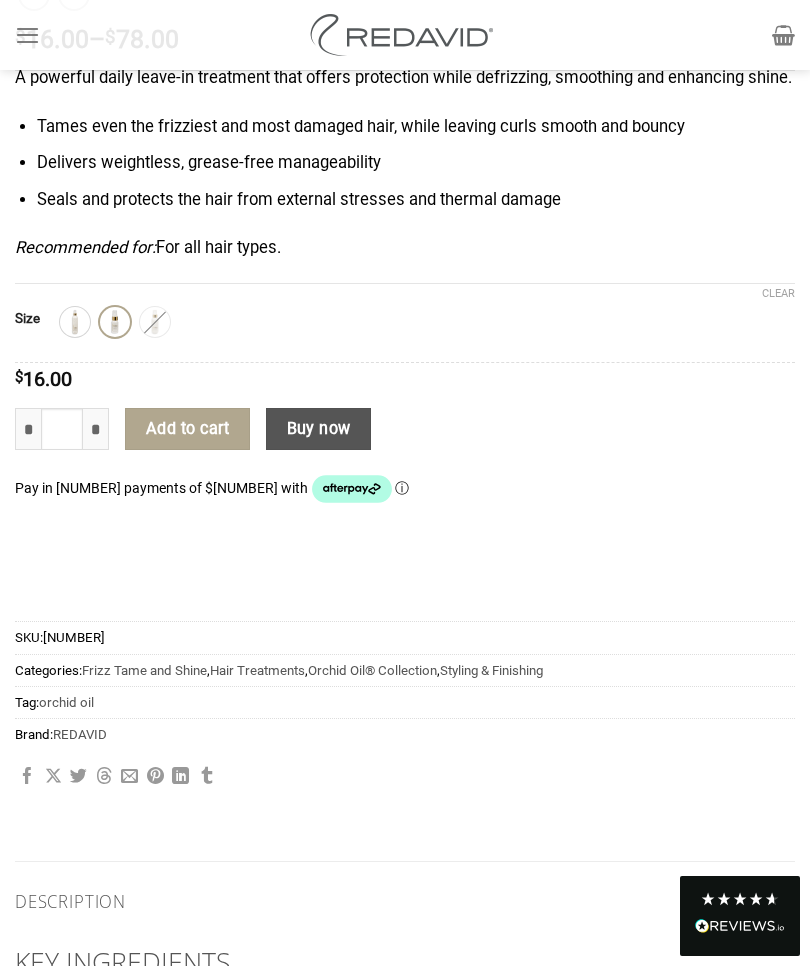 scroll, scrollTop: 1212, scrollLeft: 0, axis: vertical 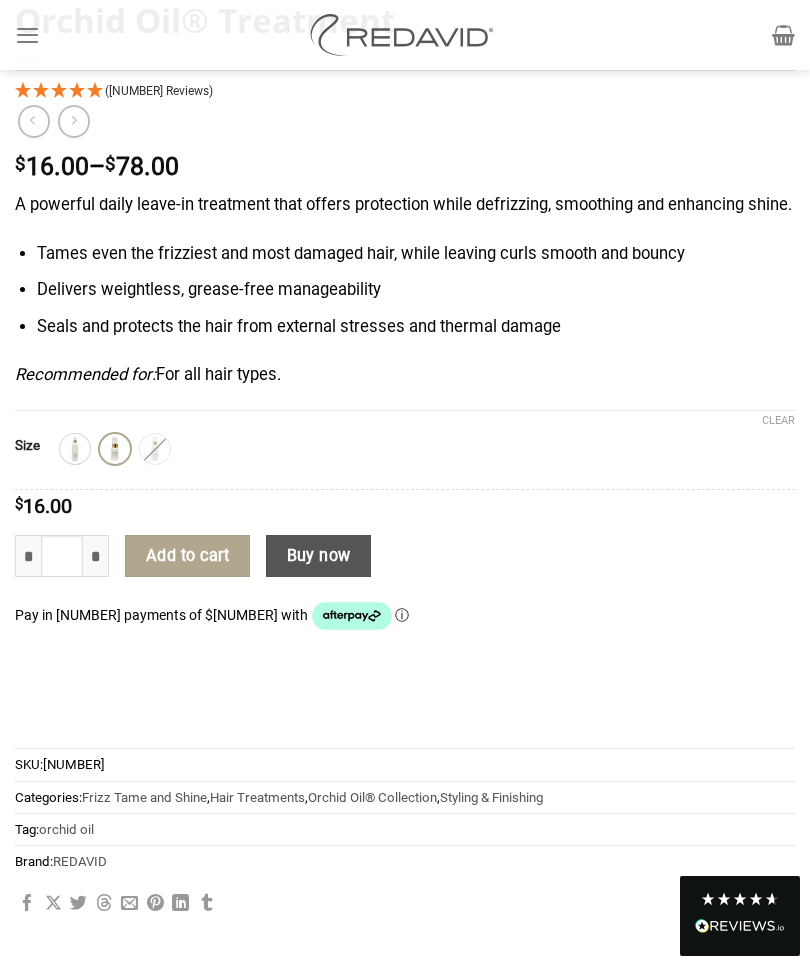click on "Buy now" 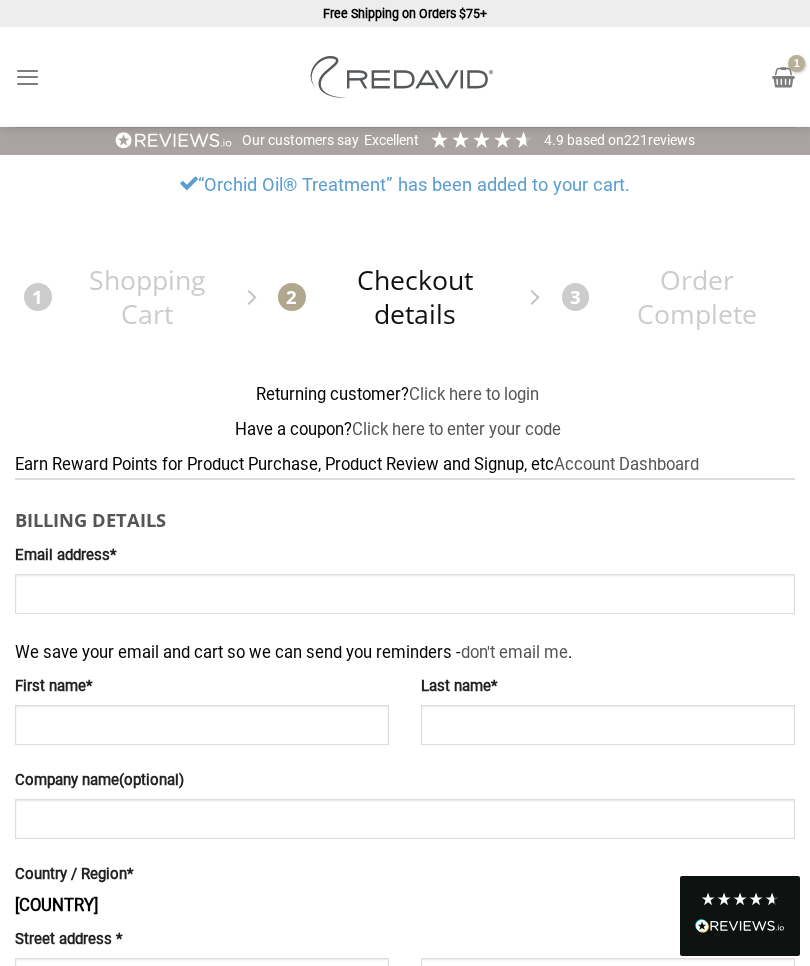 scroll, scrollTop: 0, scrollLeft: 0, axis: both 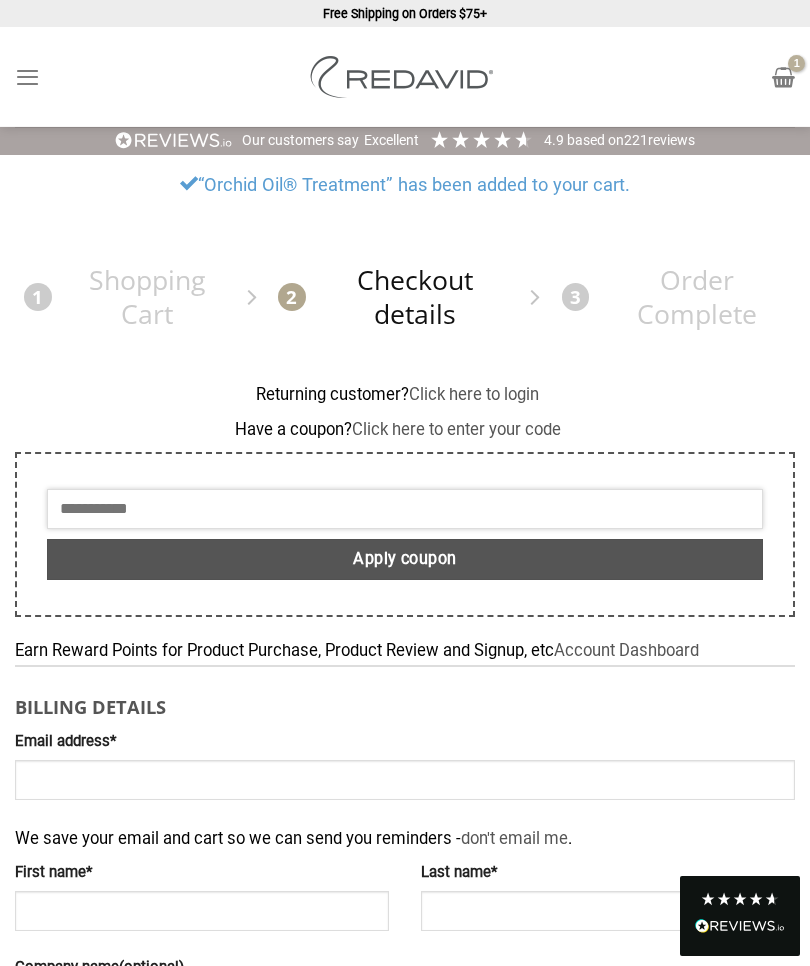 paste on "********" 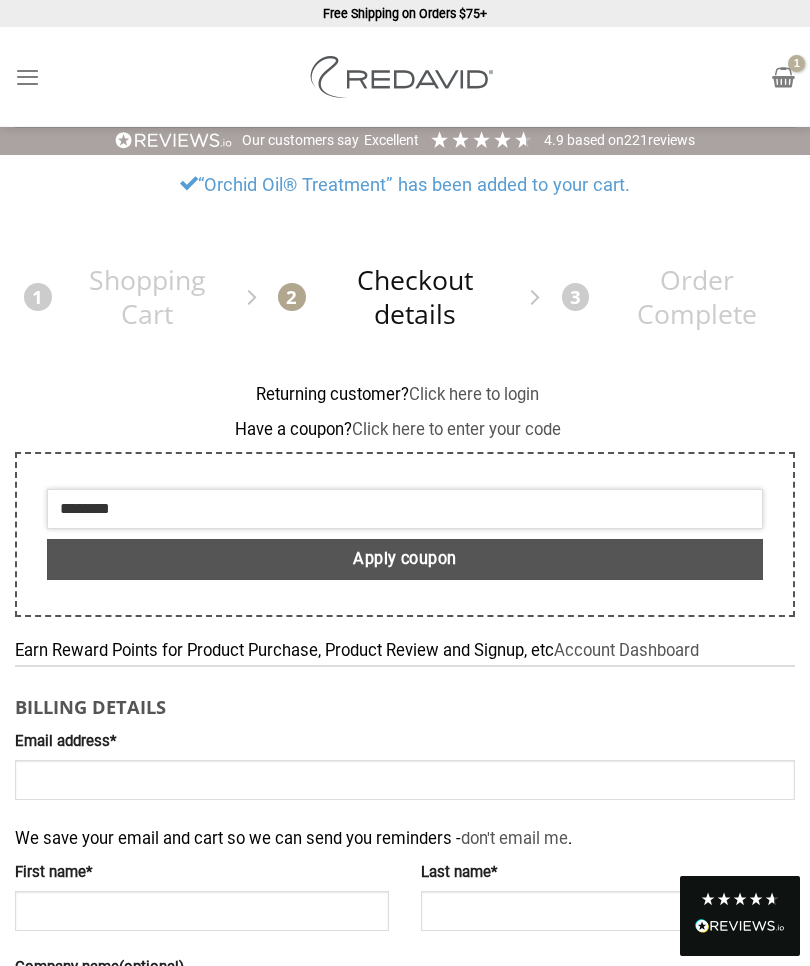 type on "********" 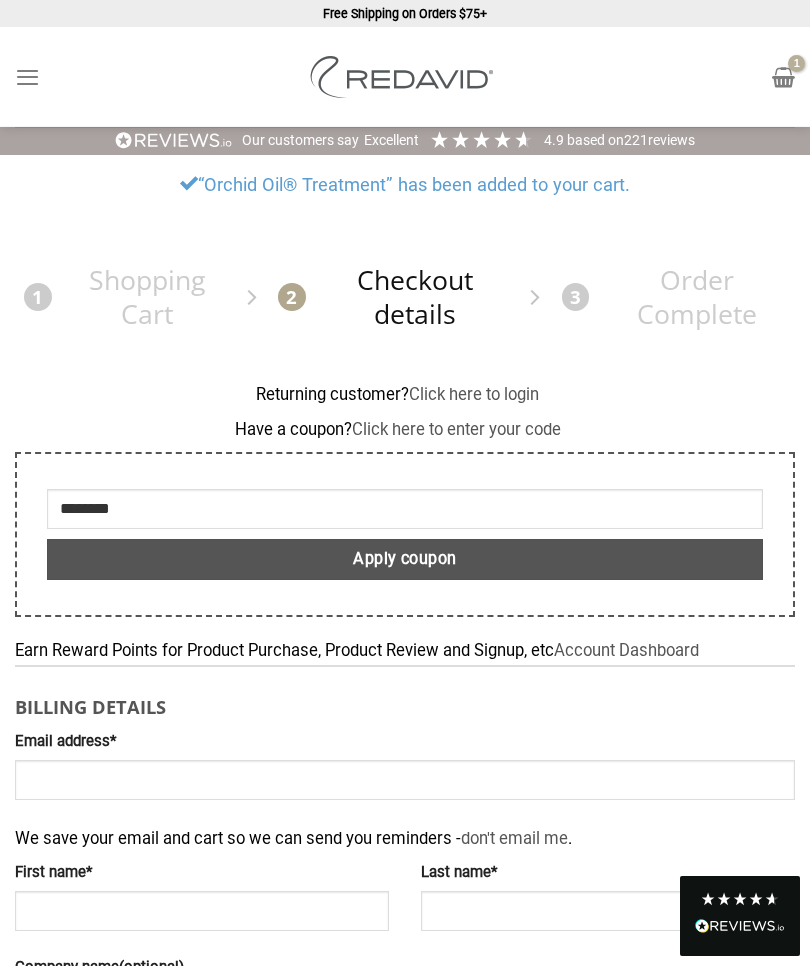 click on "Apply coupon" at bounding box center [405, 559] 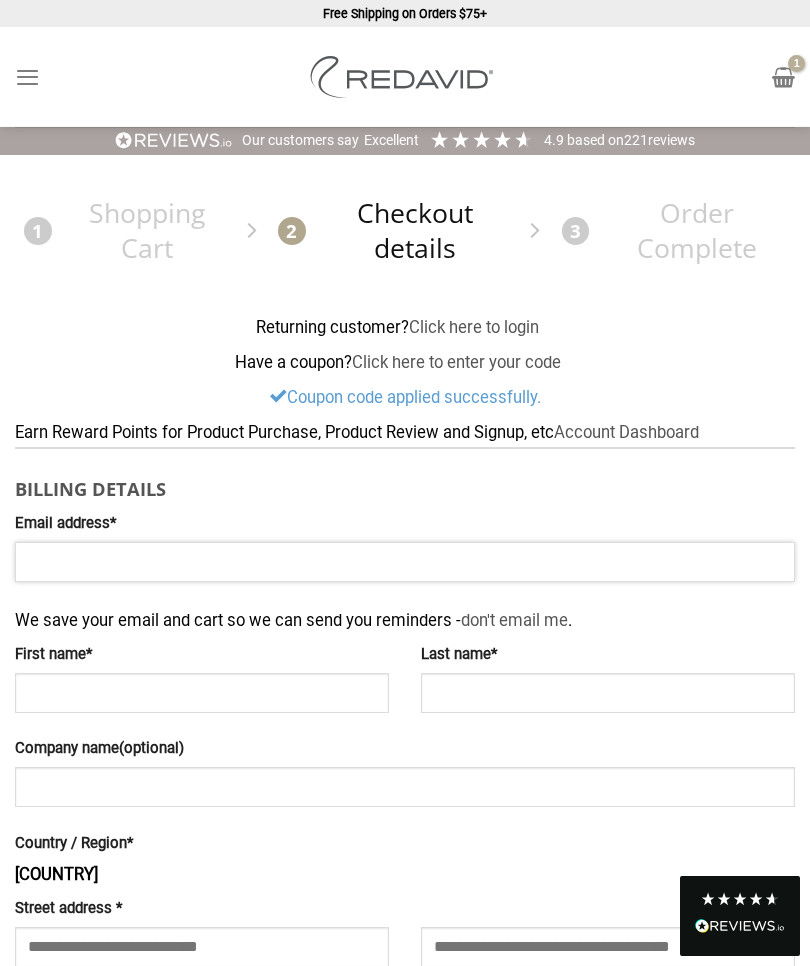 click on "Email address  *" at bounding box center (405, 562) 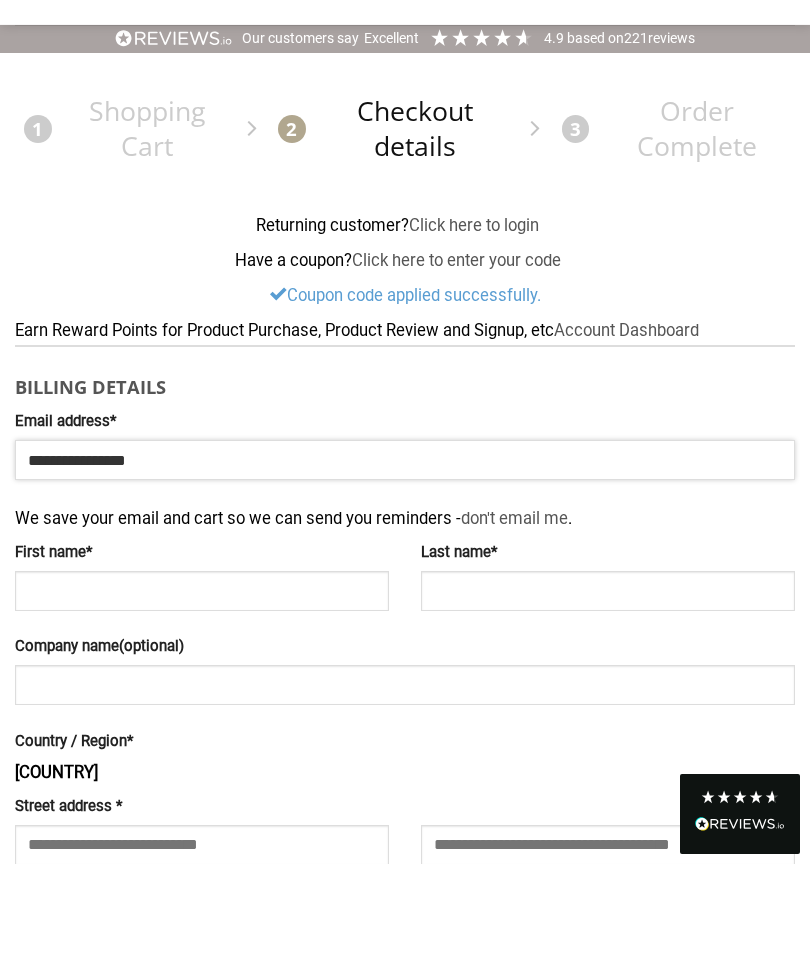 type on "**********" 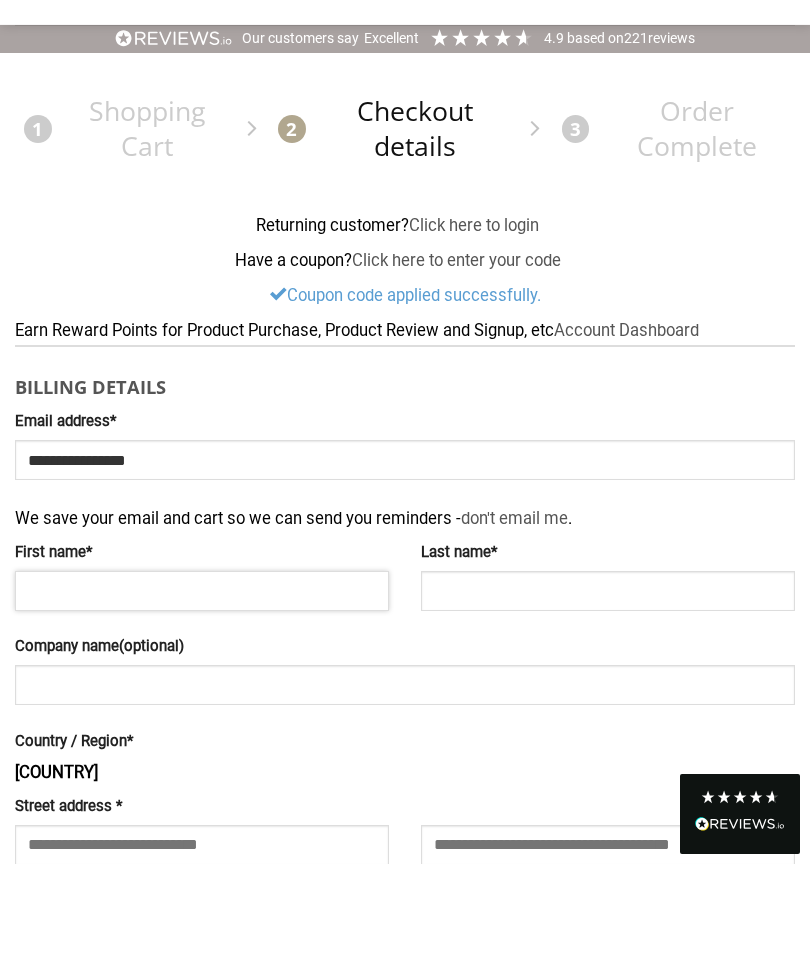 click on "First name  *" at bounding box center (202, 693) 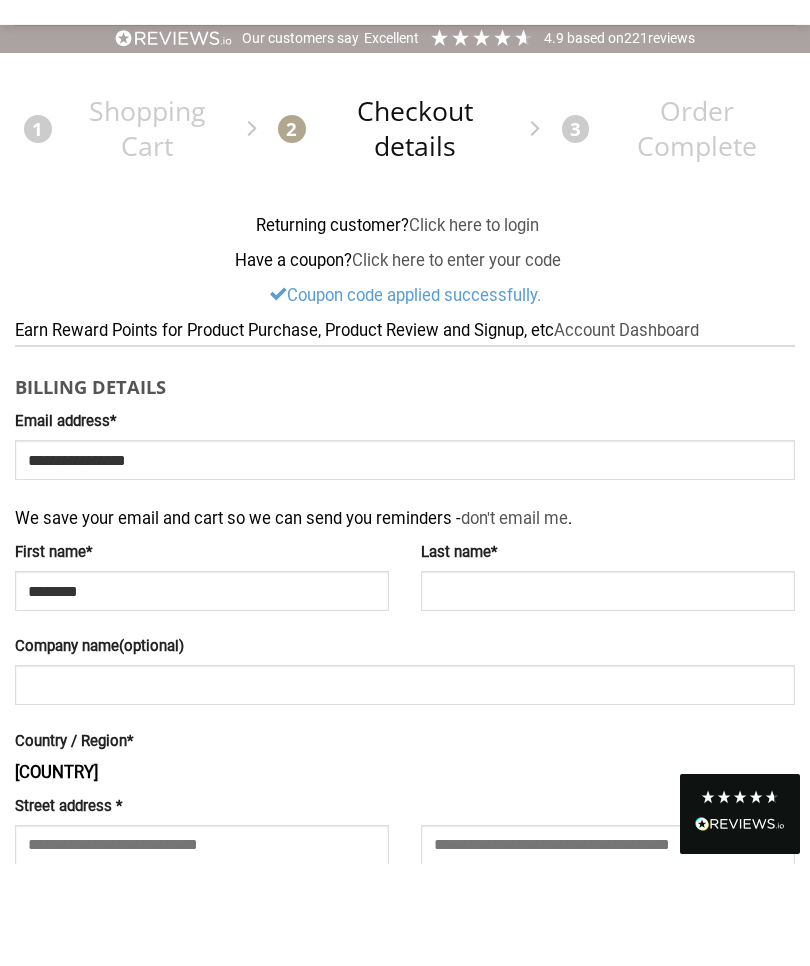 type on "********" 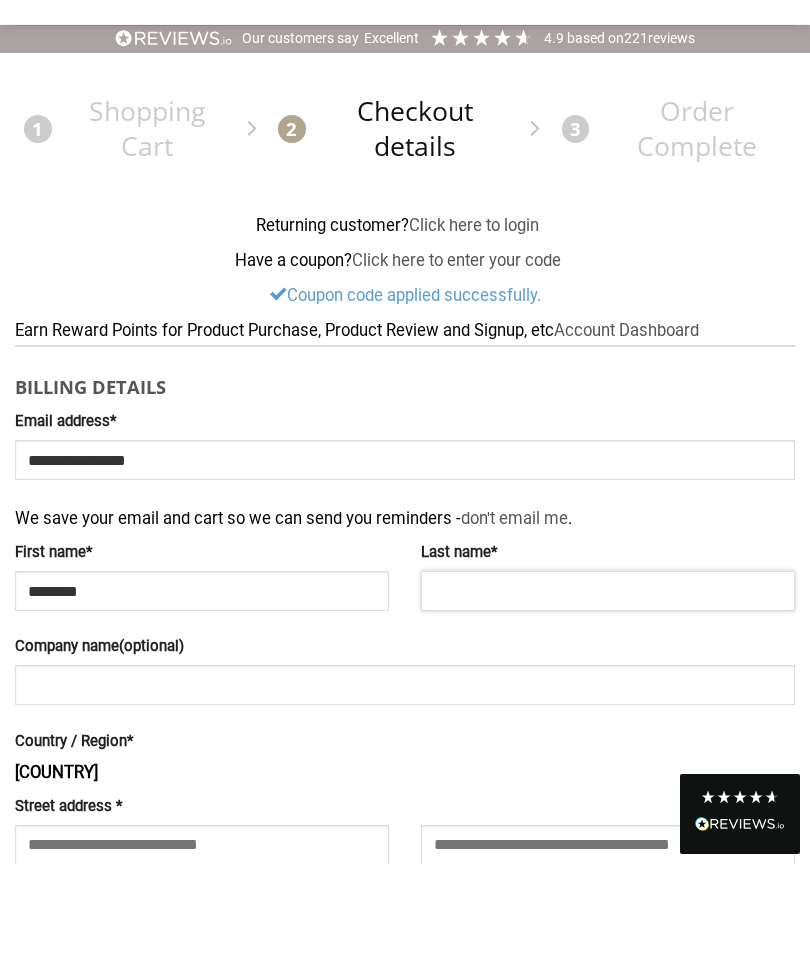 click on "Last name  *" at bounding box center (608, 693) 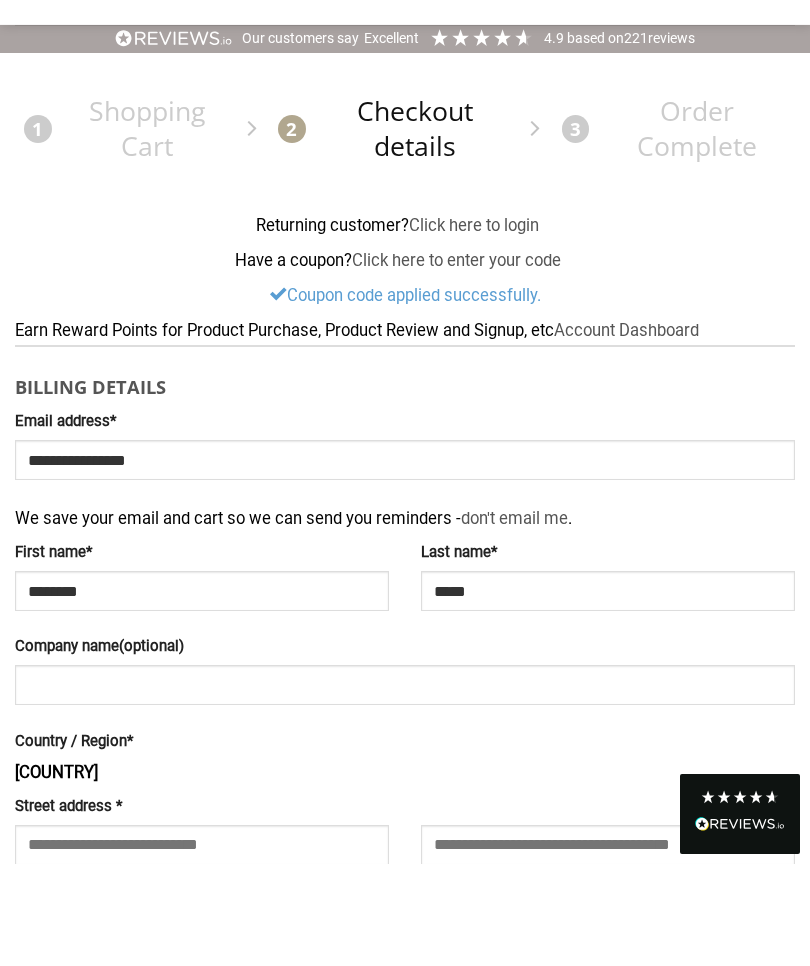 type on "*****" 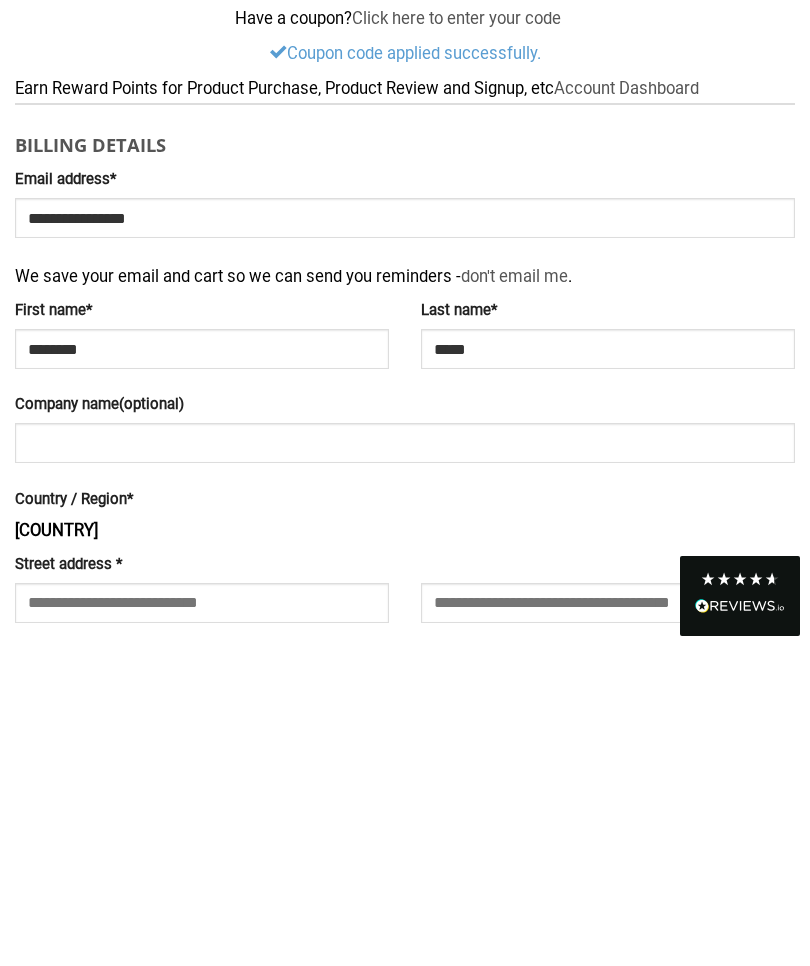 scroll, scrollTop: 26, scrollLeft: 0, axis: vertical 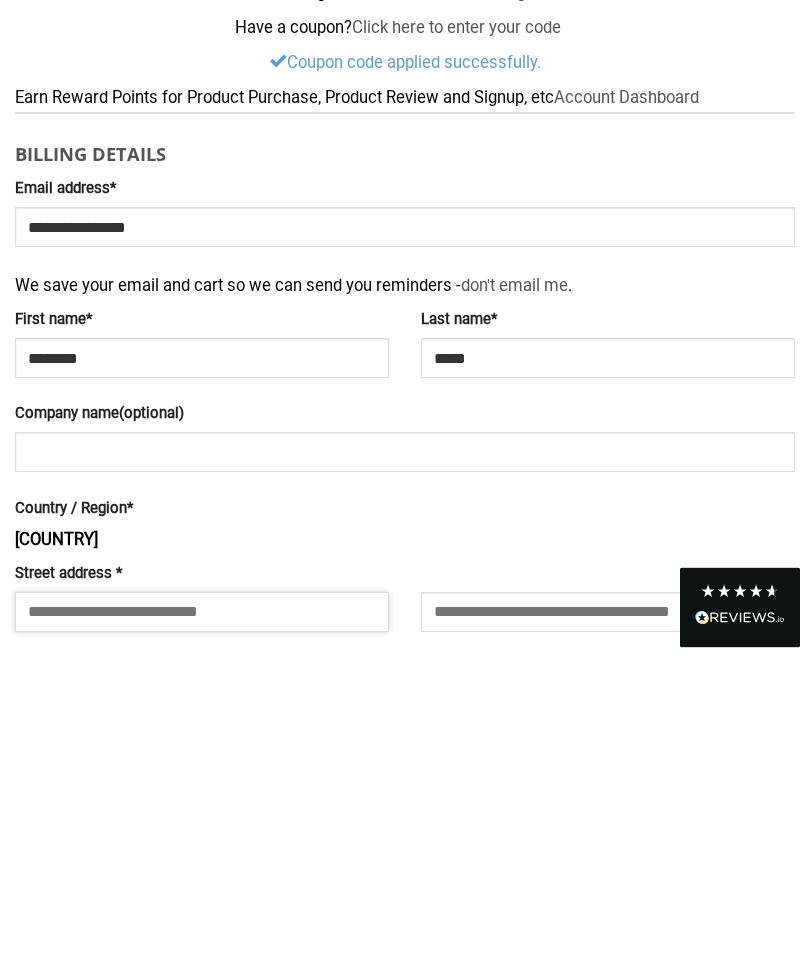 click on "Street address   *" at bounding box center (202, 921) 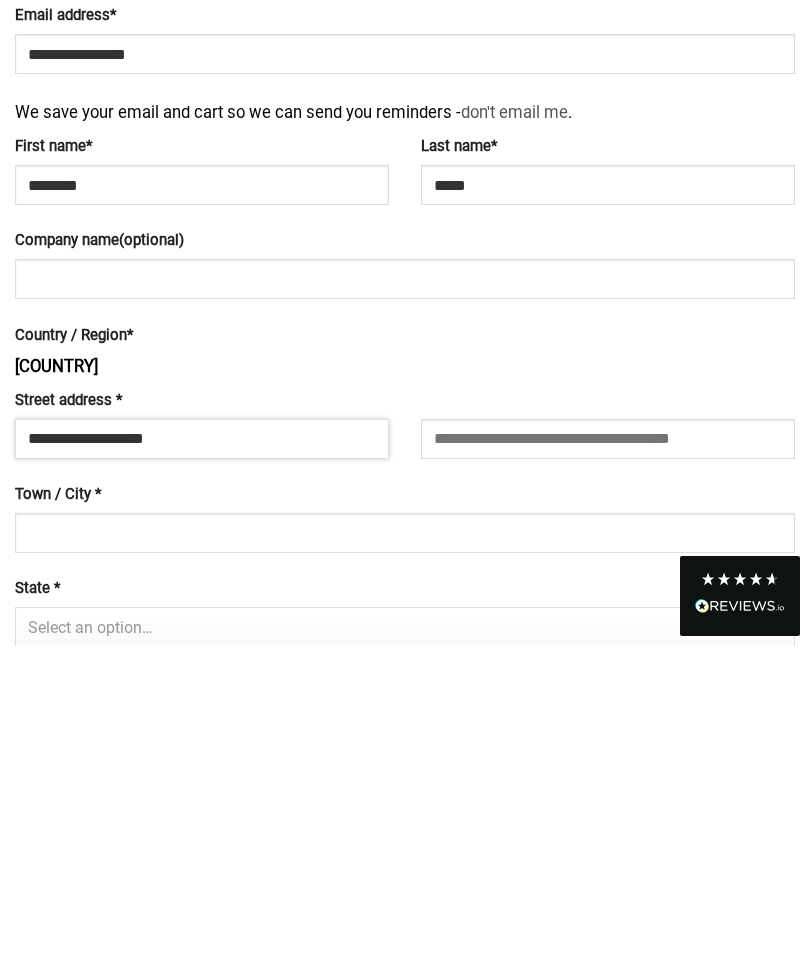 scroll, scrollTop: 193, scrollLeft: 0, axis: vertical 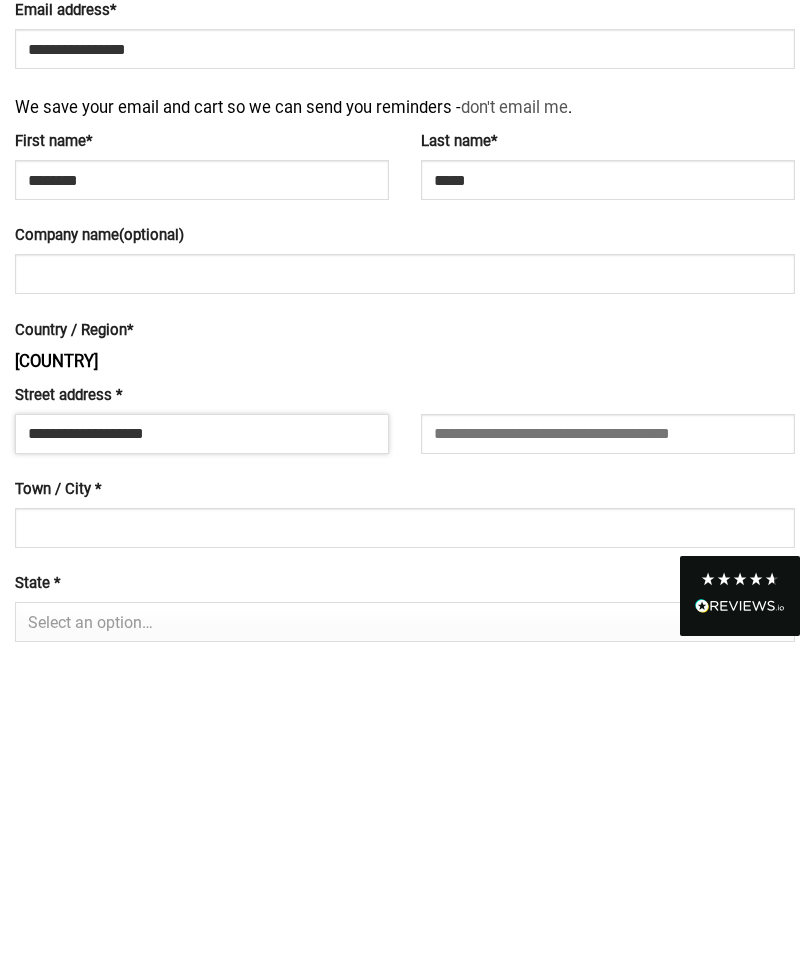 type on "**********" 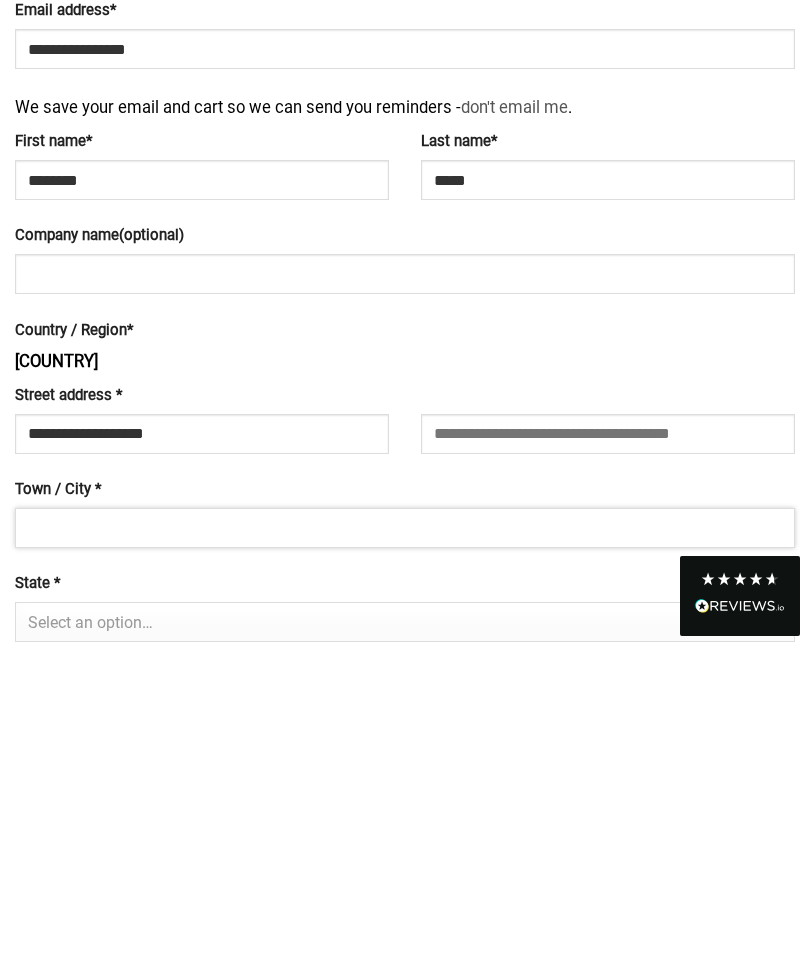 click on "Town / City   *" at bounding box center [405, 848] 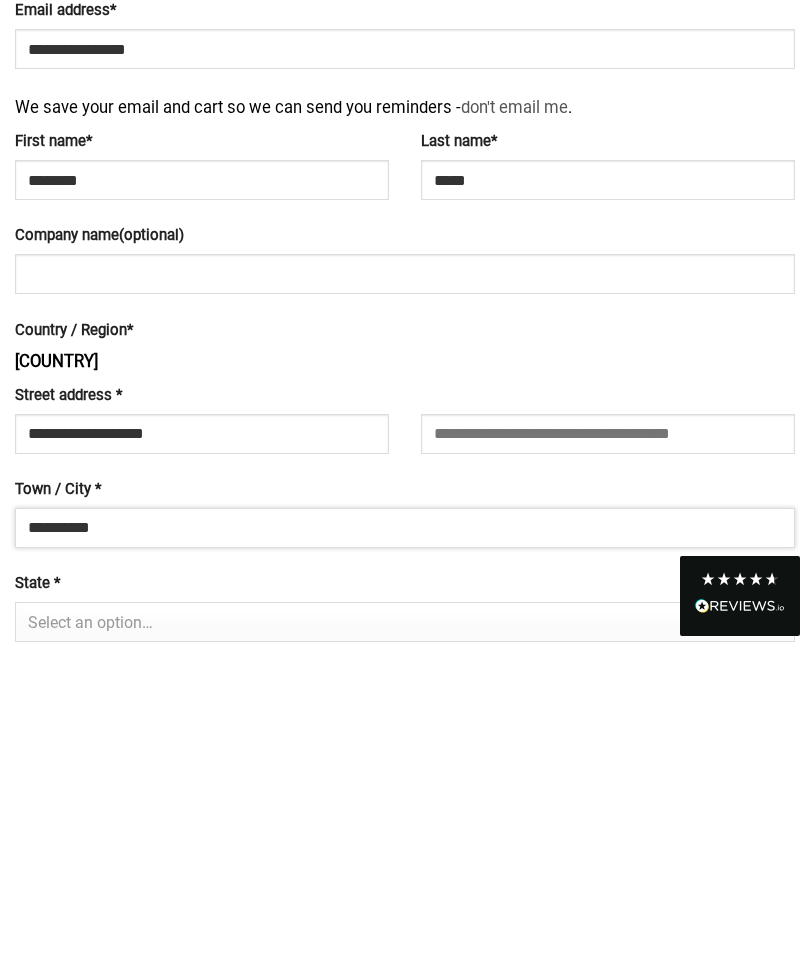 type on "*********" 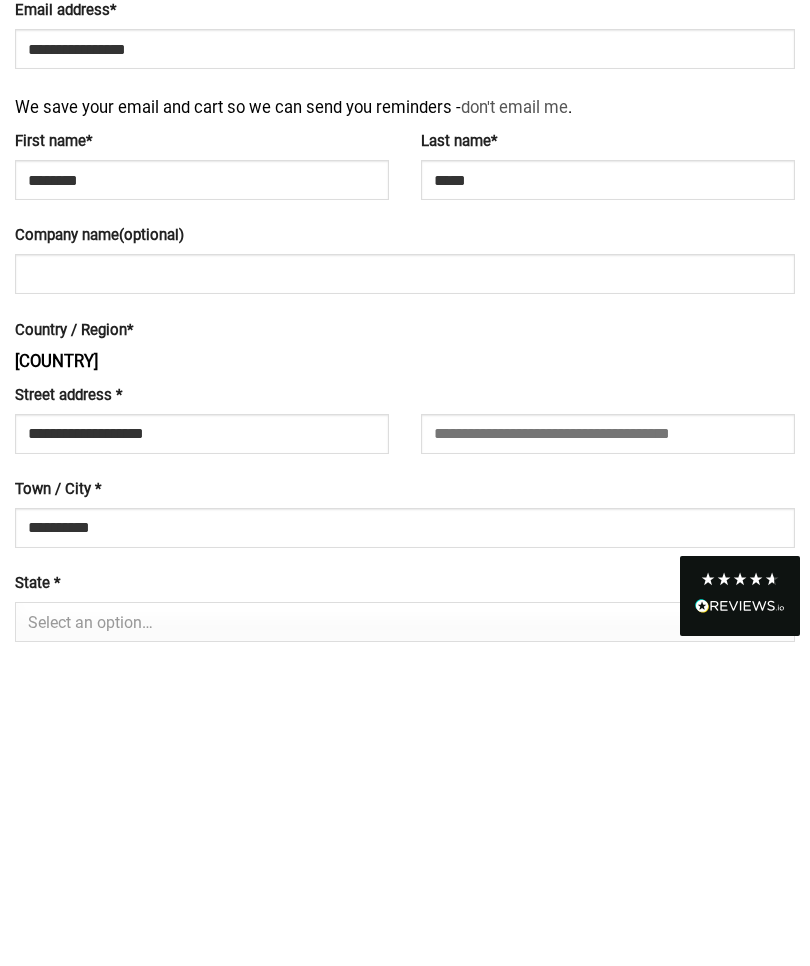 click on "Select an option…" at bounding box center [400, 943] 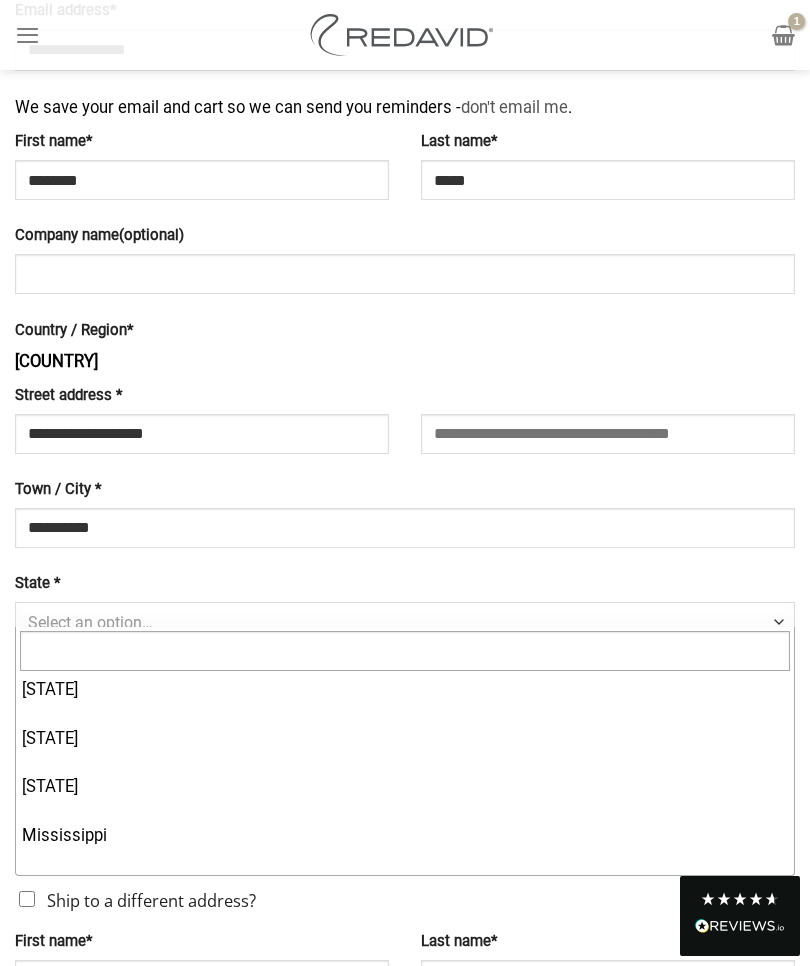 scroll, scrollTop: 1025, scrollLeft: 0, axis: vertical 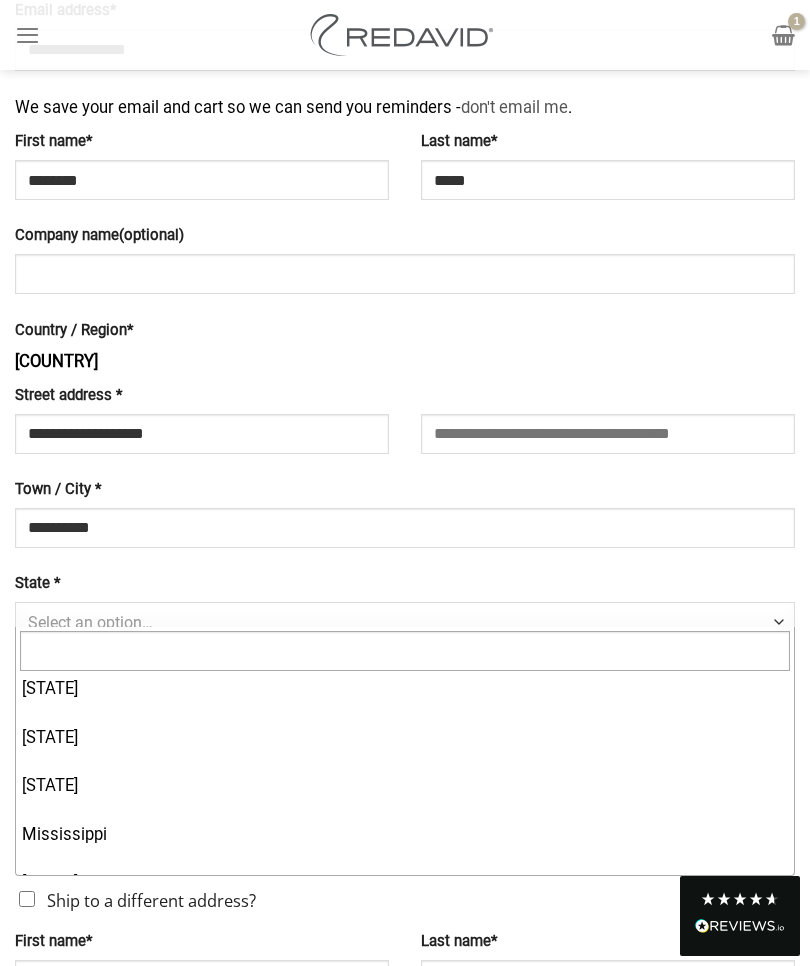 select on "**" 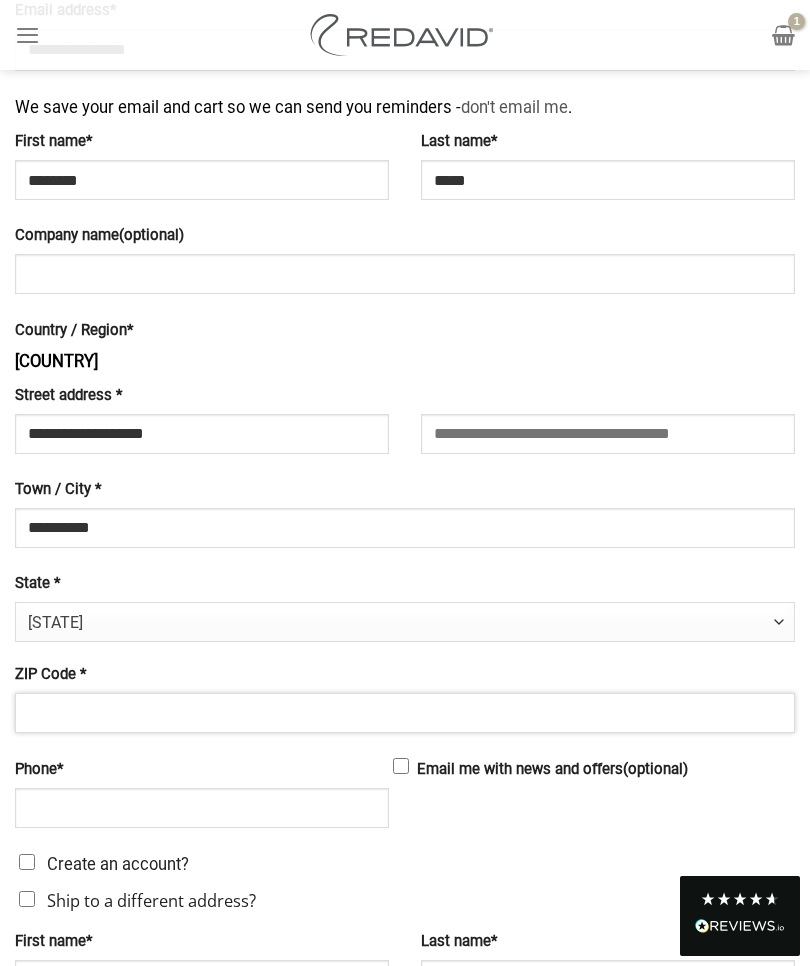 click on "ZIP Code   *" at bounding box center (405, 713) 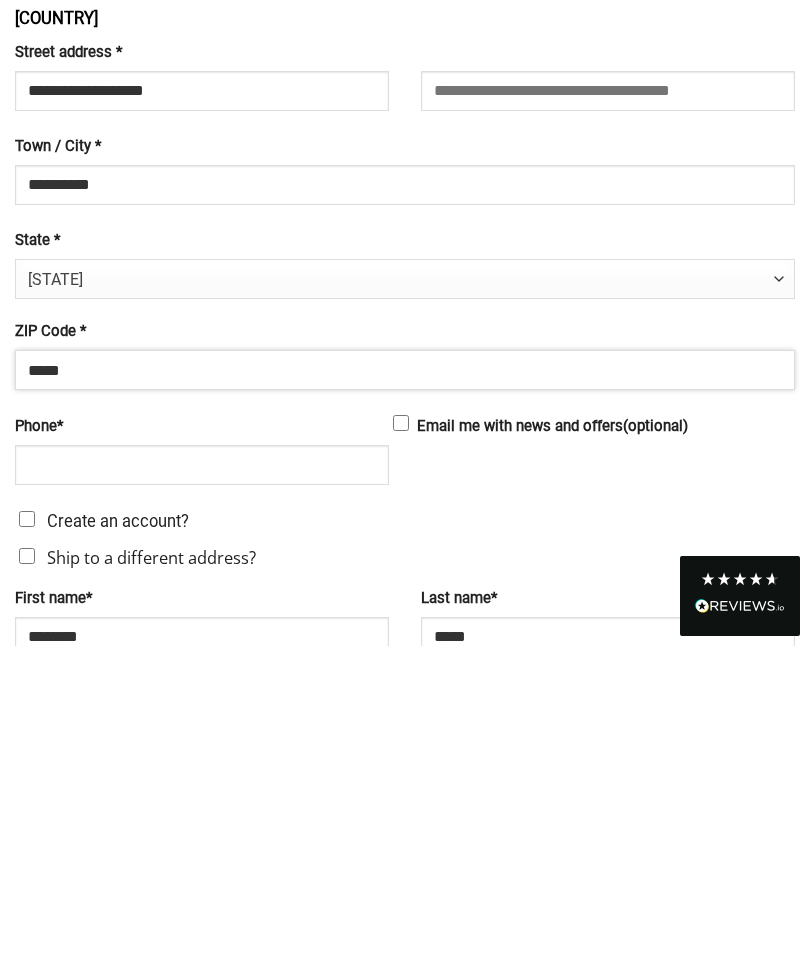 type on "*****" 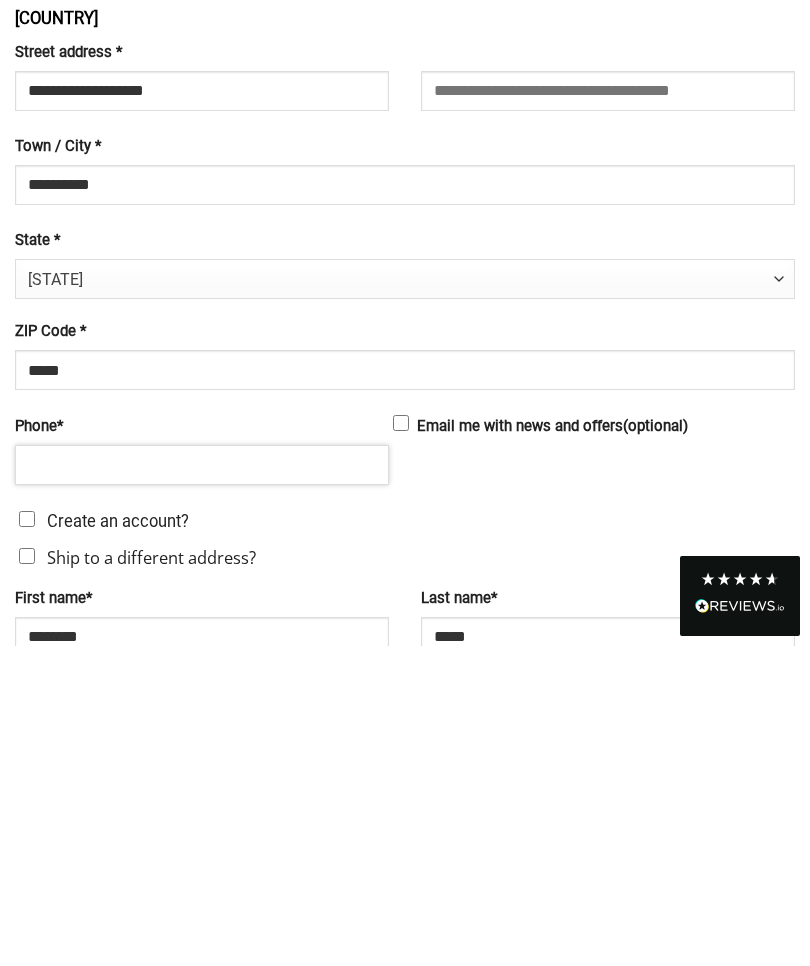 click on "Phone  *" at bounding box center (202, 785) 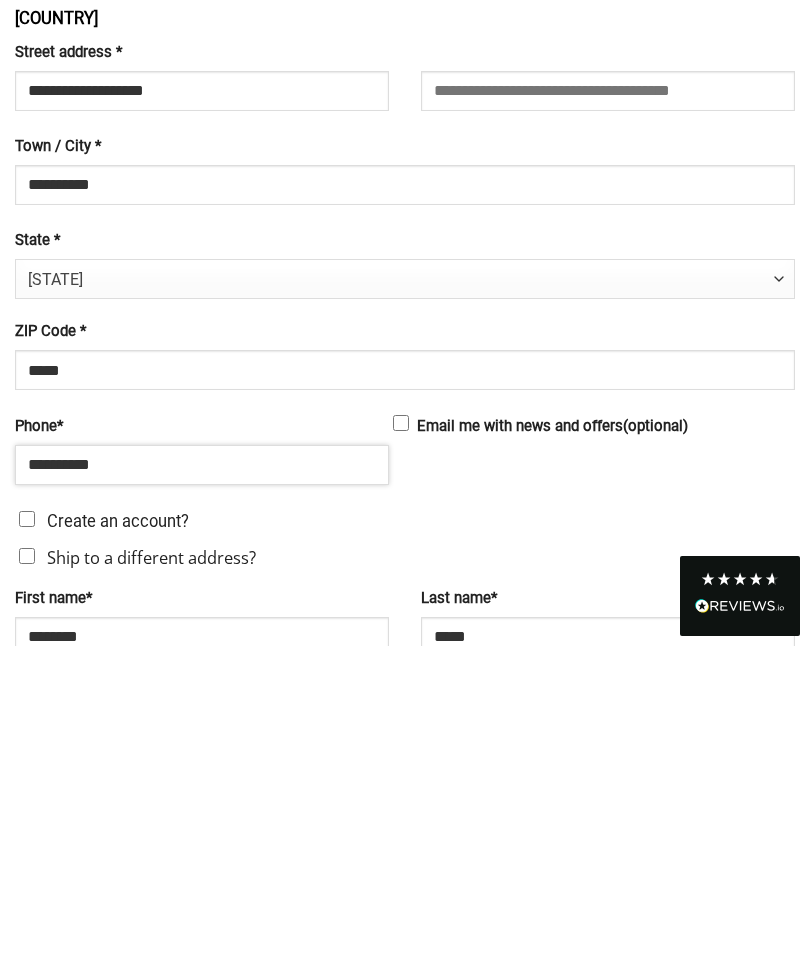 type on "**********" 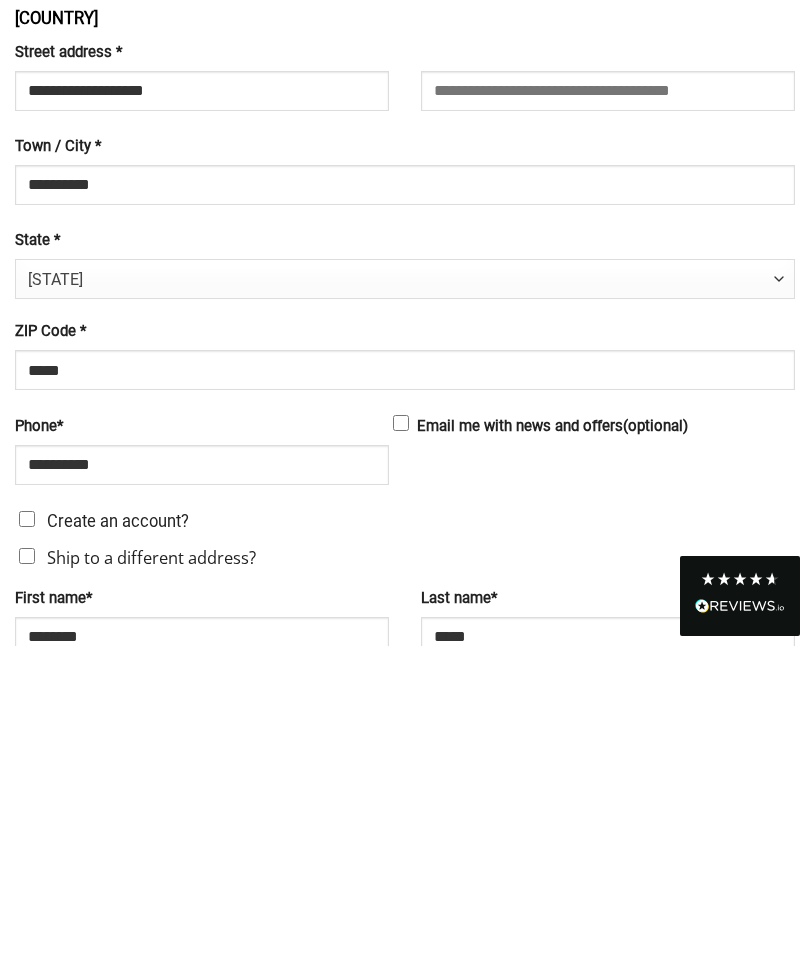 scroll, scrollTop: 856, scrollLeft: 0, axis: vertical 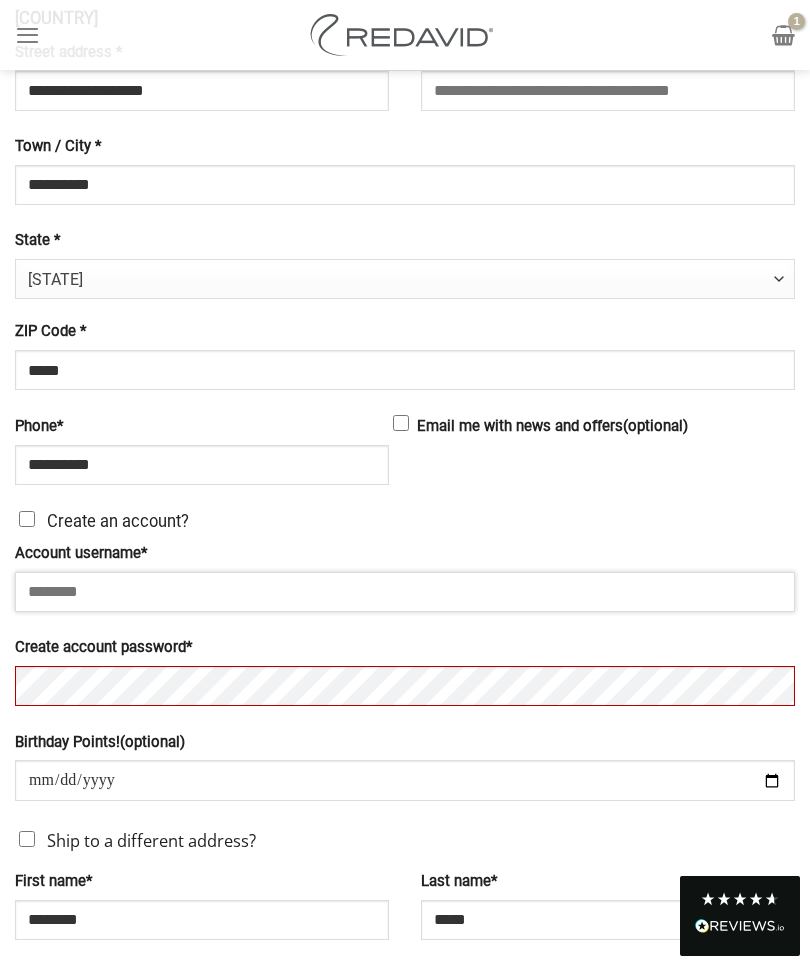 click on "Account username  *" at bounding box center (405, 592) 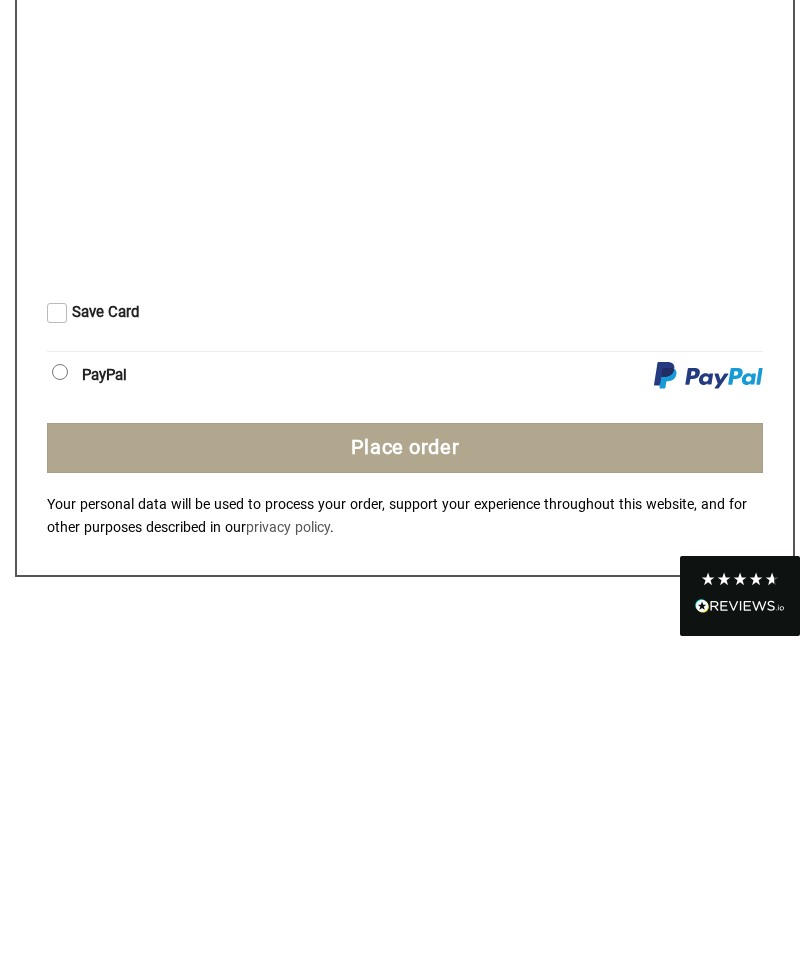 scroll, scrollTop: 2629, scrollLeft: 0, axis: vertical 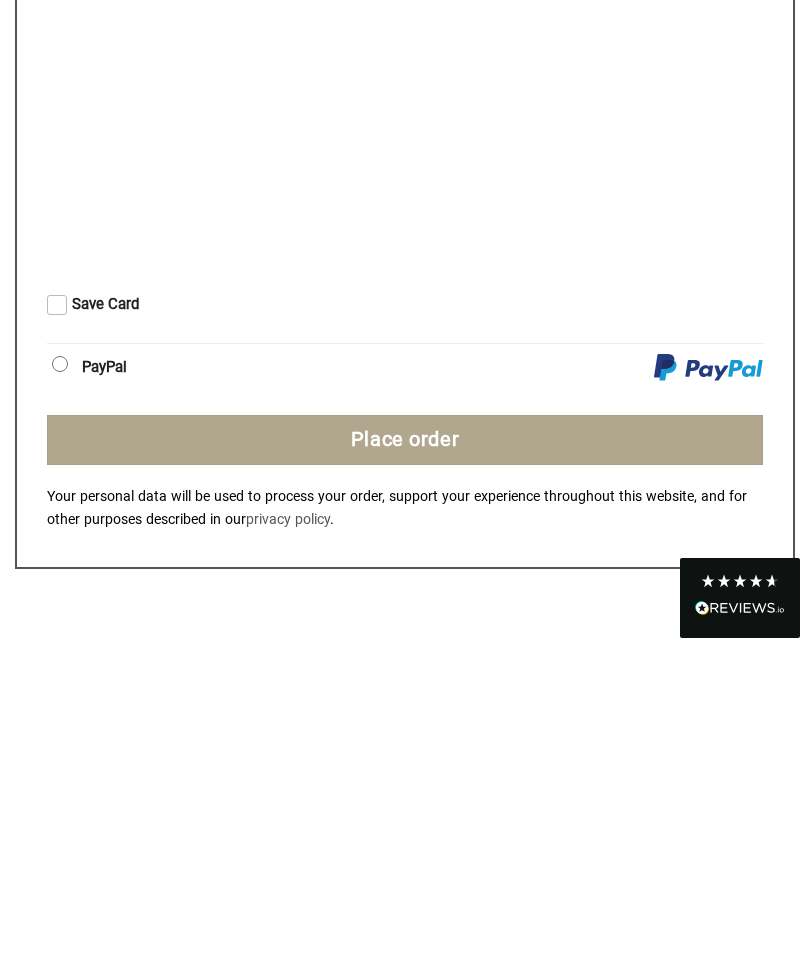 click on "Place order" at bounding box center (405, 758) 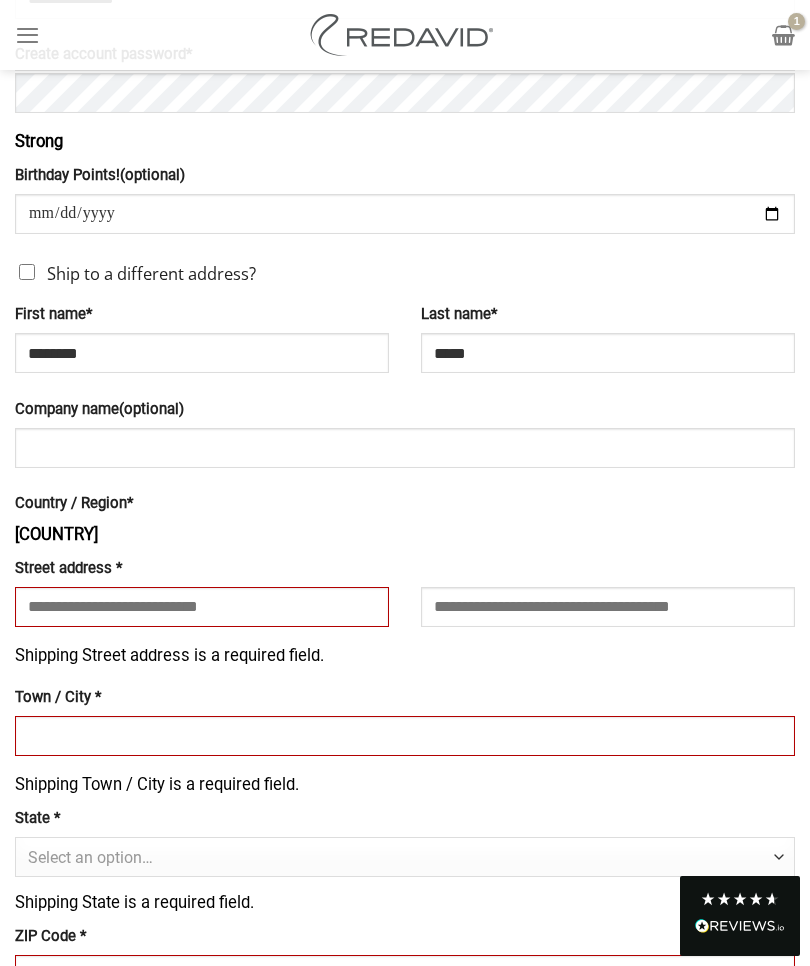 scroll, scrollTop: 1541, scrollLeft: 0, axis: vertical 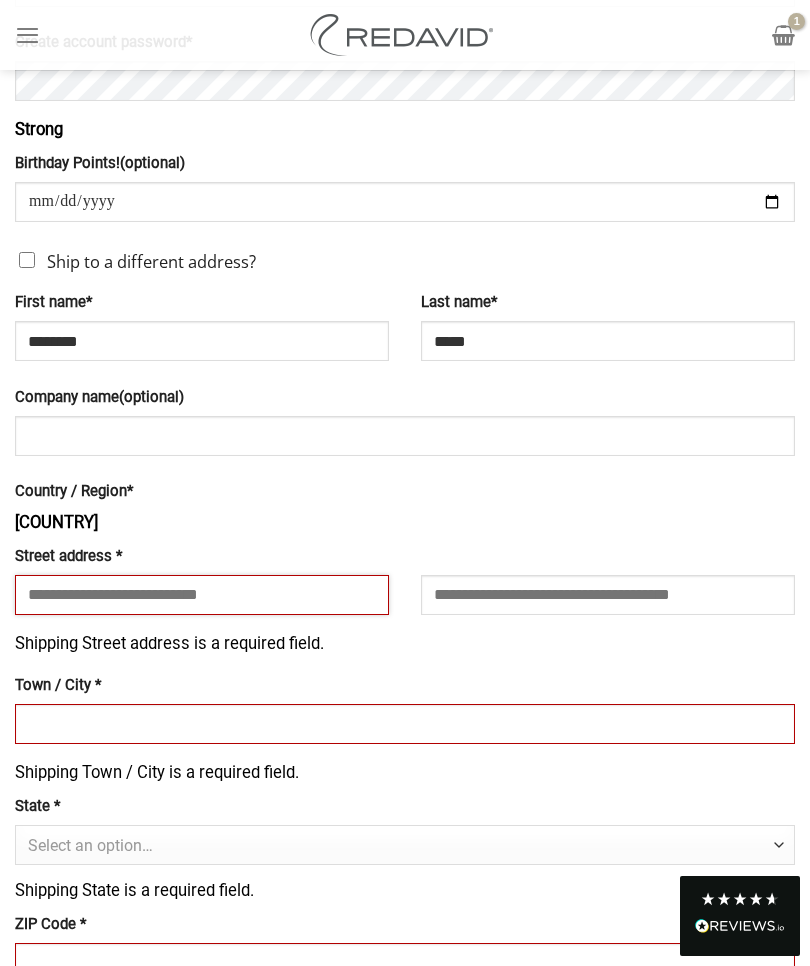 click on "Street address   *" at bounding box center [202, 595] 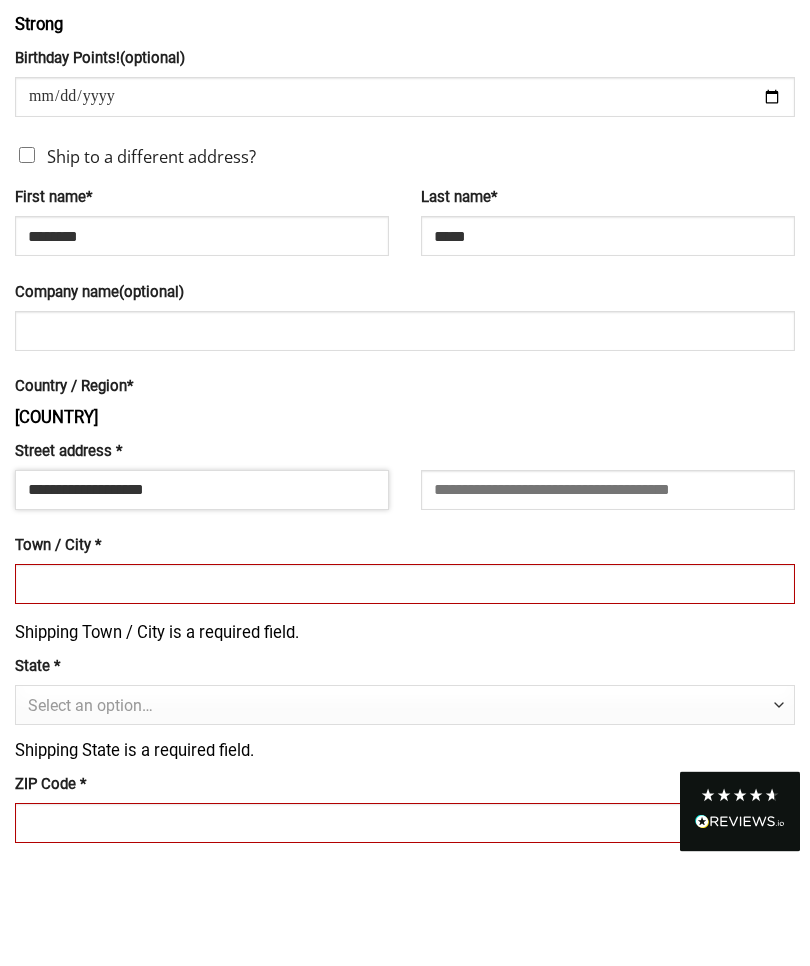 type on "**********" 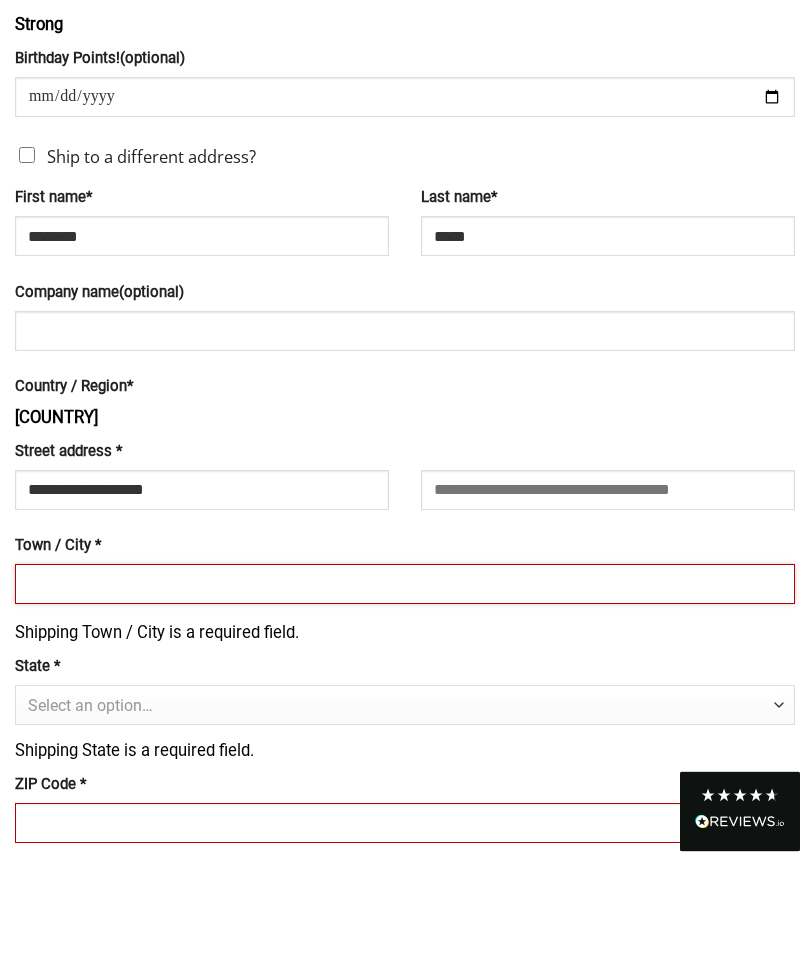 click on "Town / City   *" at bounding box center (405, 689) 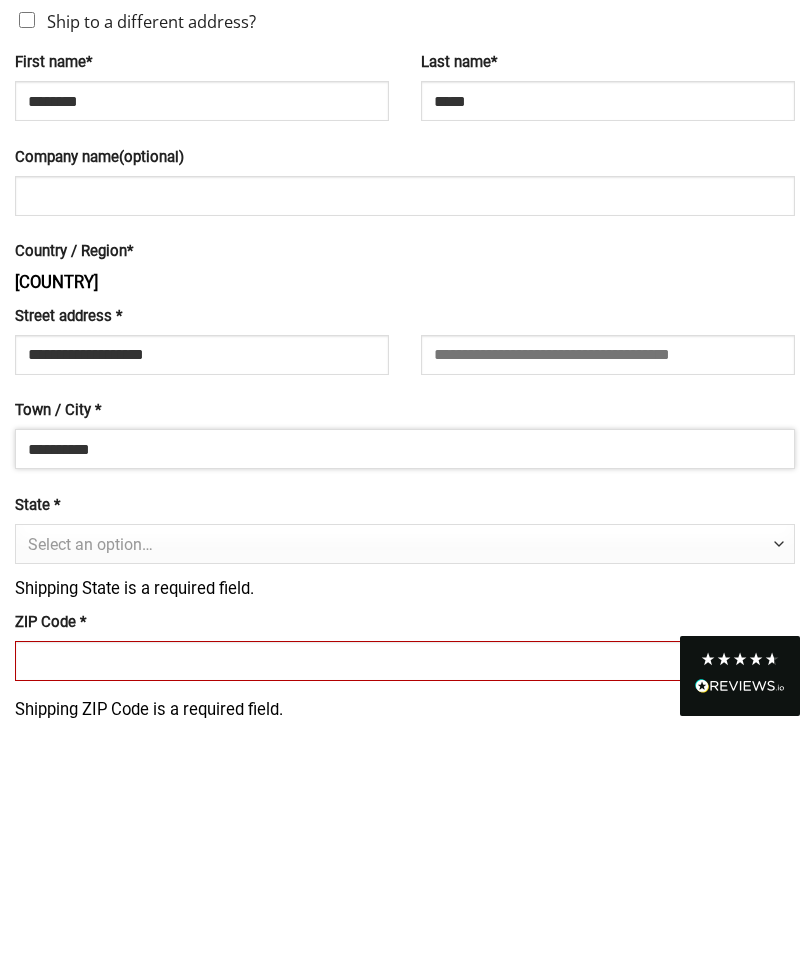 type on "*********" 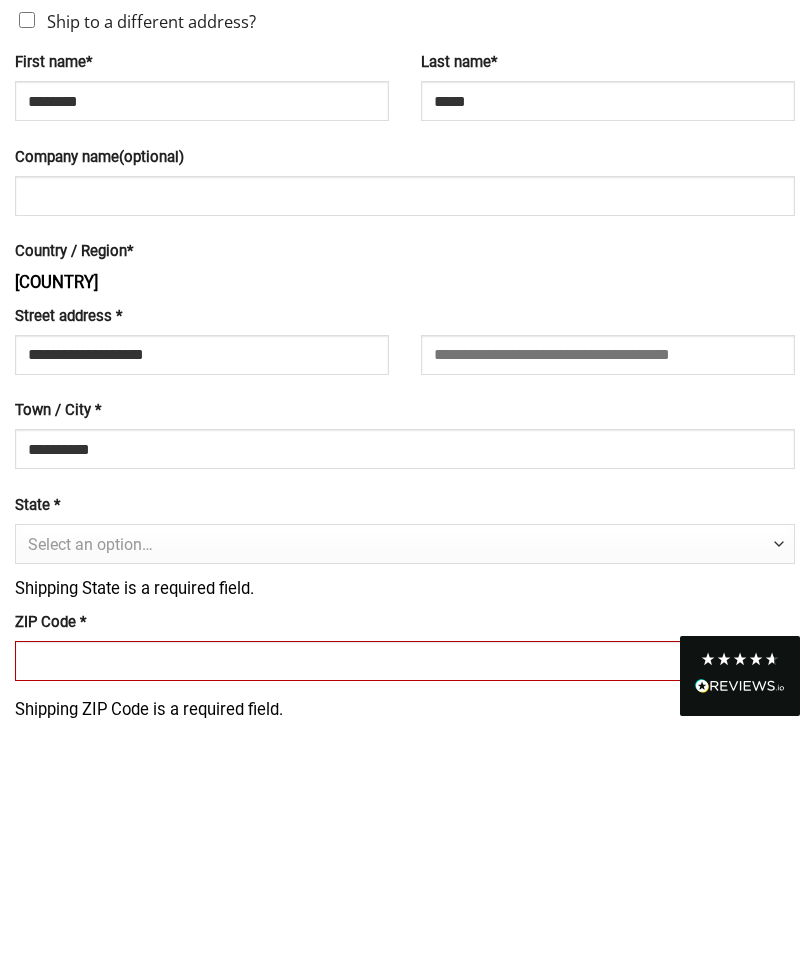 click on "Select an option…" at bounding box center (90, 784) 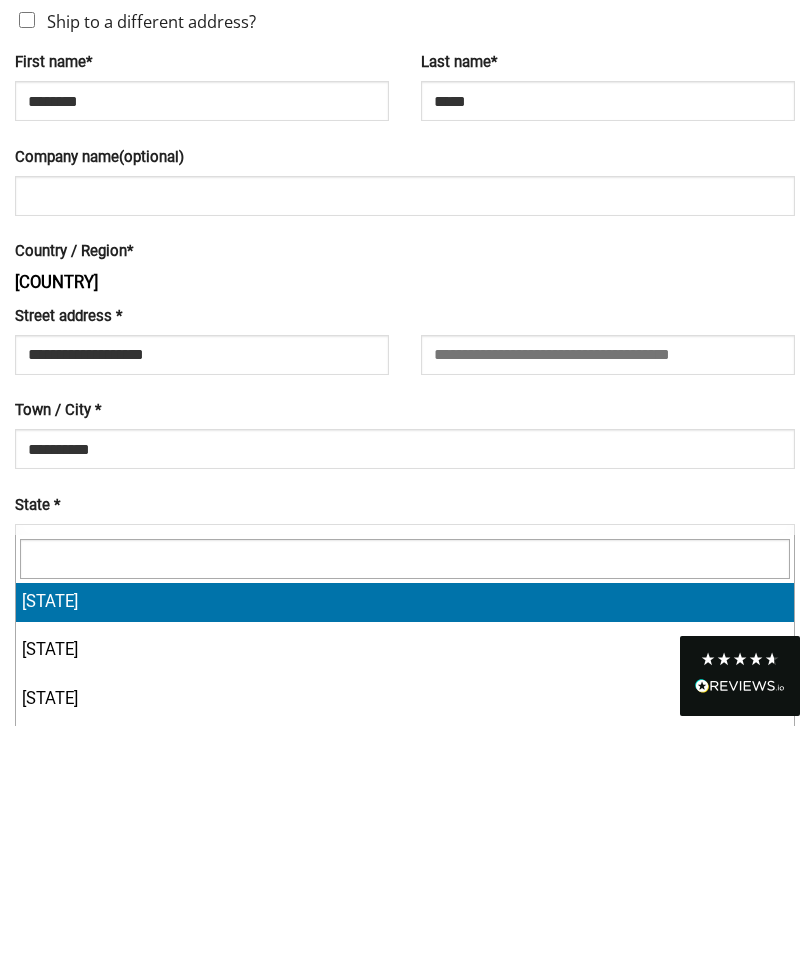 type on "*" 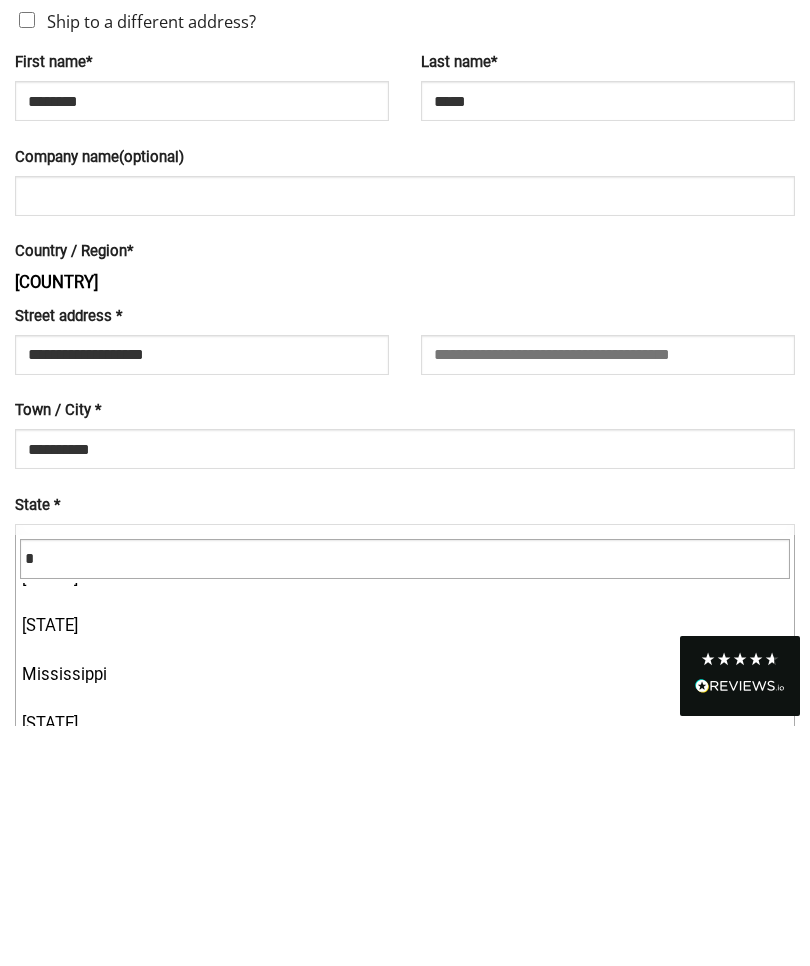 scroll, scrollTop: 264, scrollLeft: 0, axis: vertical 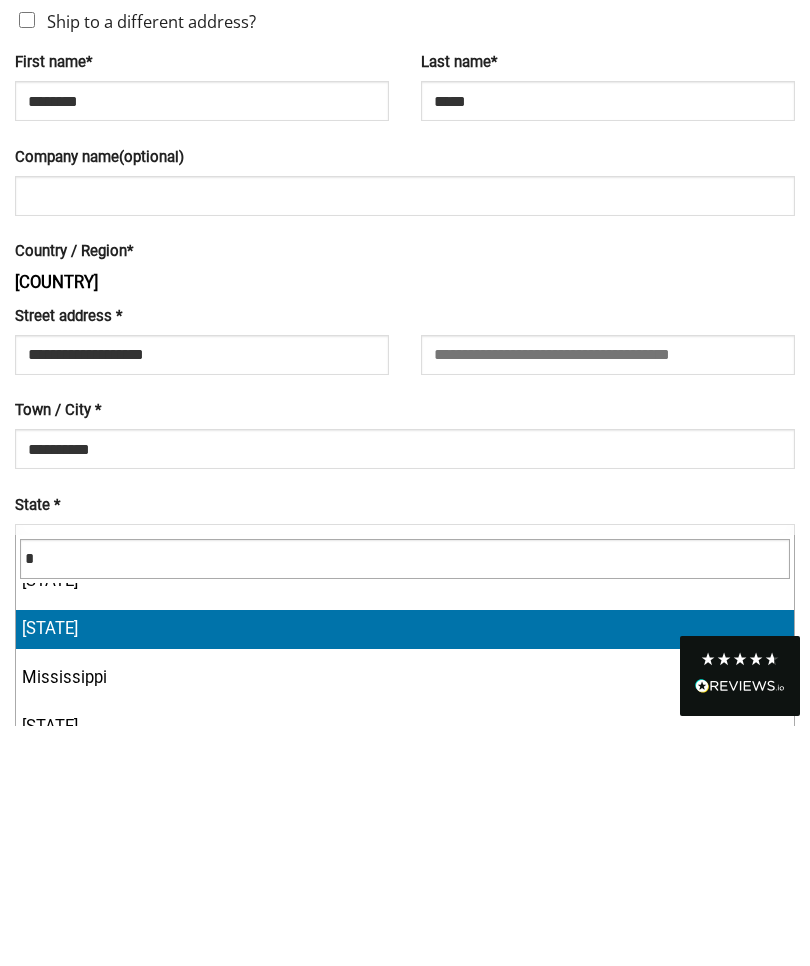 select on "**" 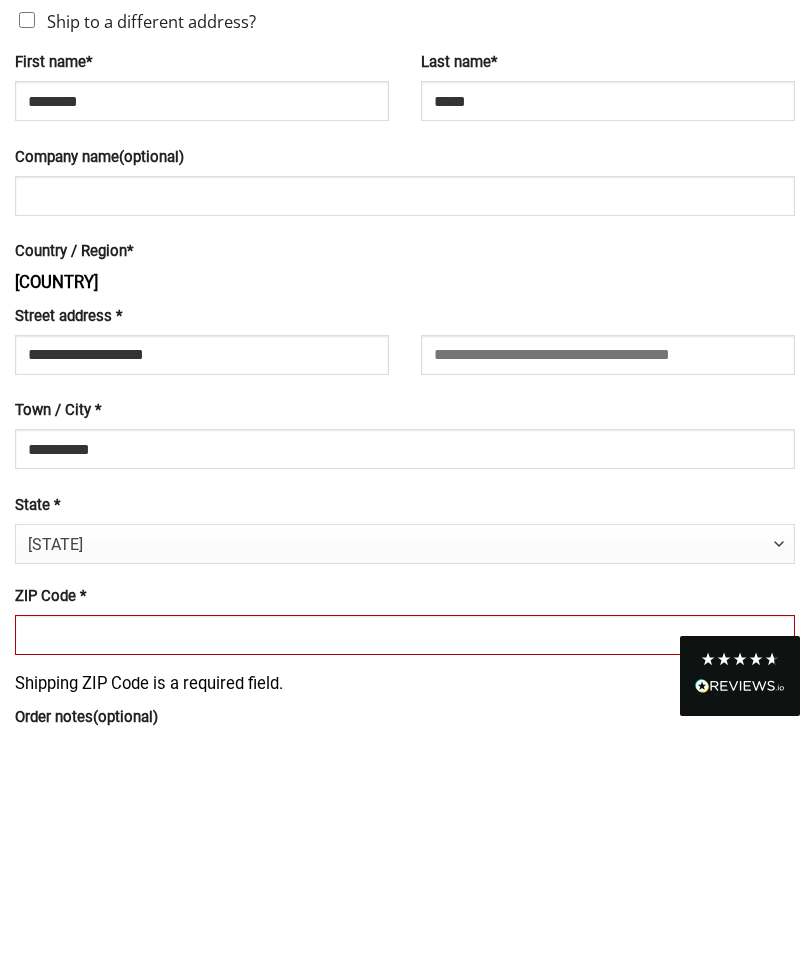 scroll, scrollTop: 1781, scrollLeft: 0, axis: vertical 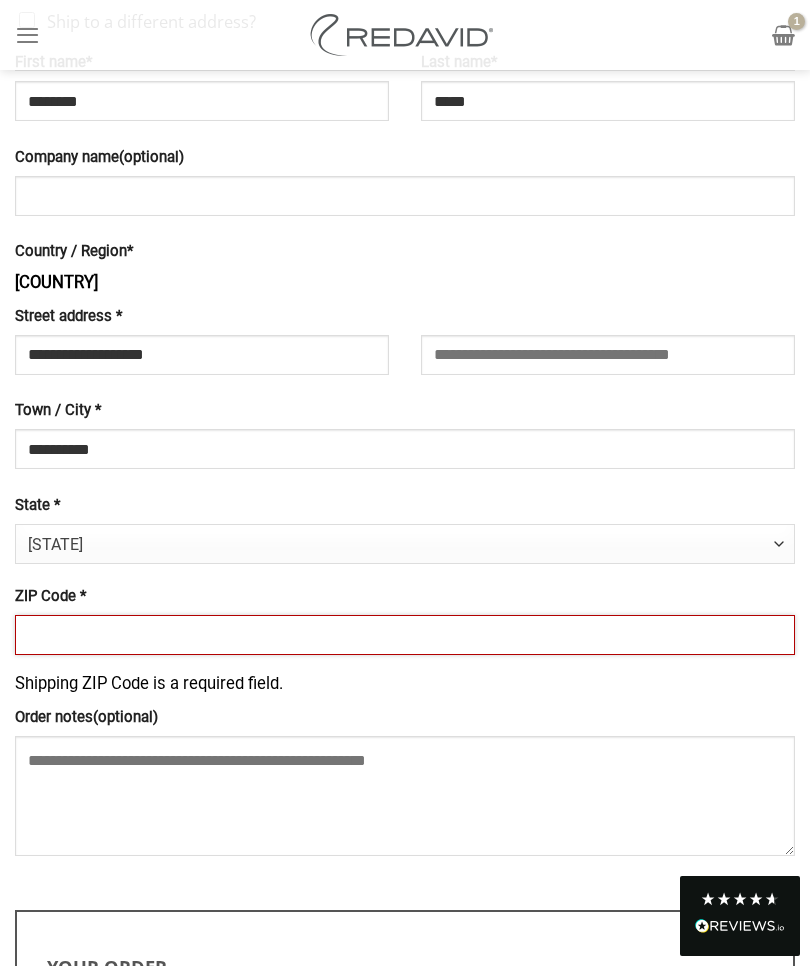 click on "ZIP Code   *" at bounding box center (405, 635) 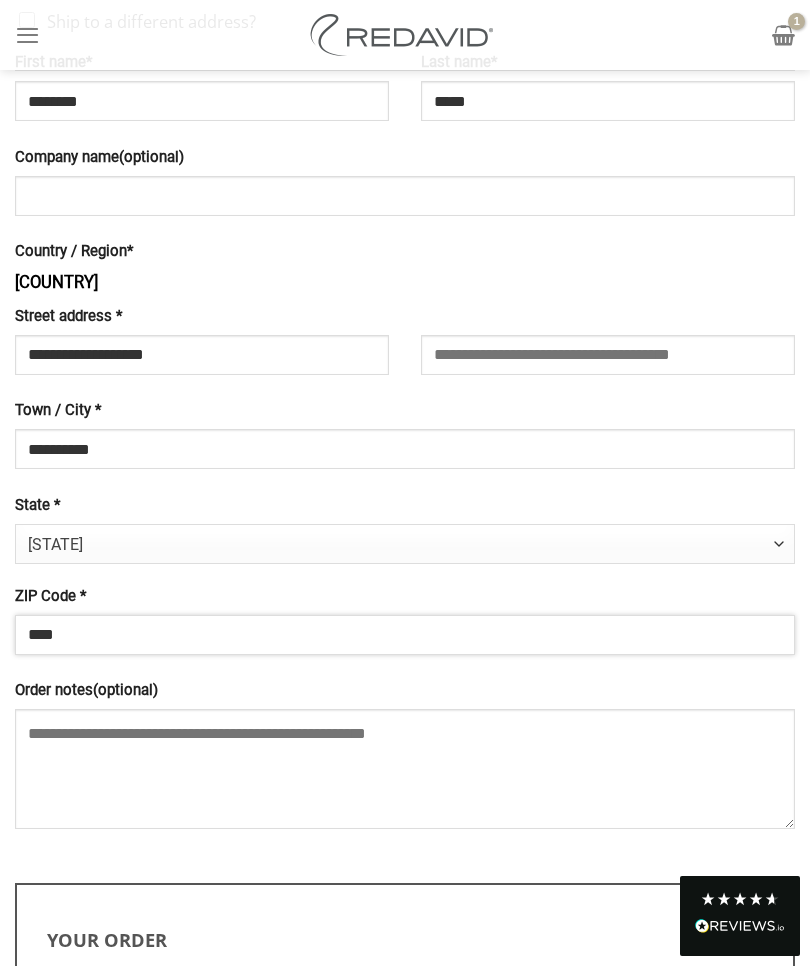 type on "*****" 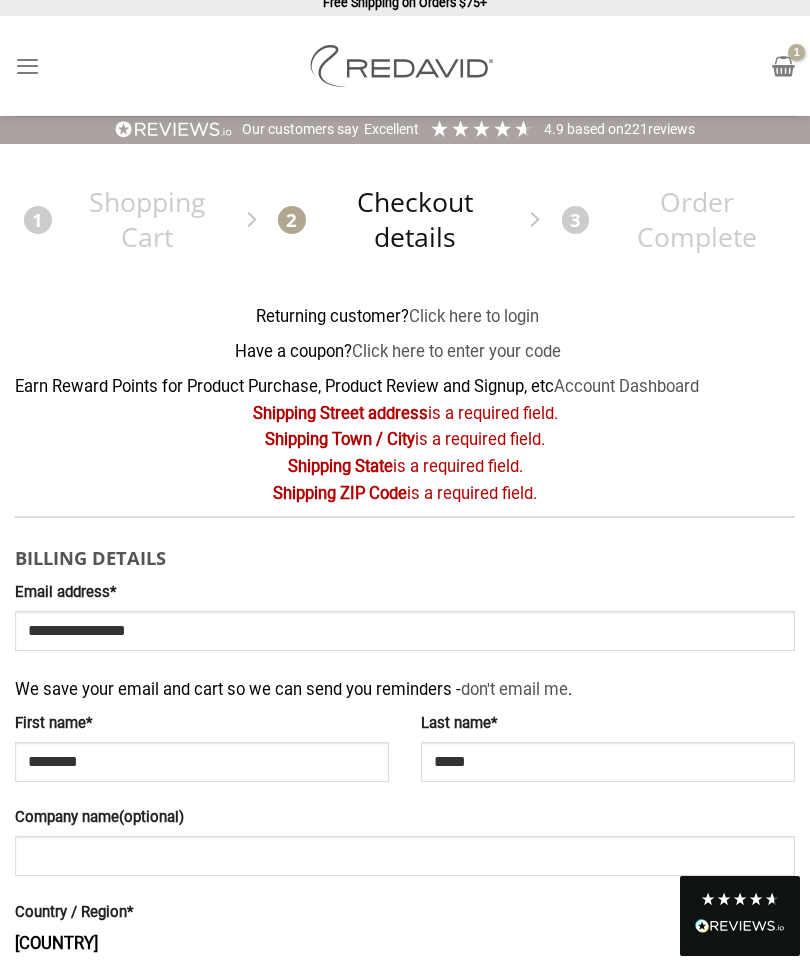 scroll, scrollTop: 0, scrollLeft: 0, axis: both 